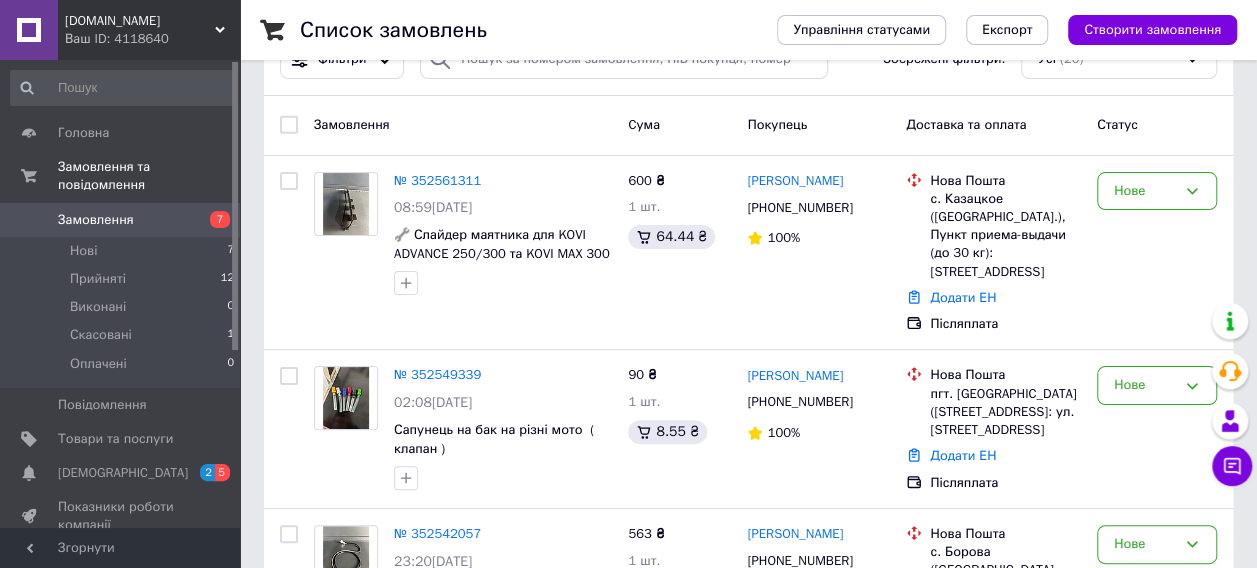scroll, scrollTop: 100, scrollLeft: 0, axis: vertical 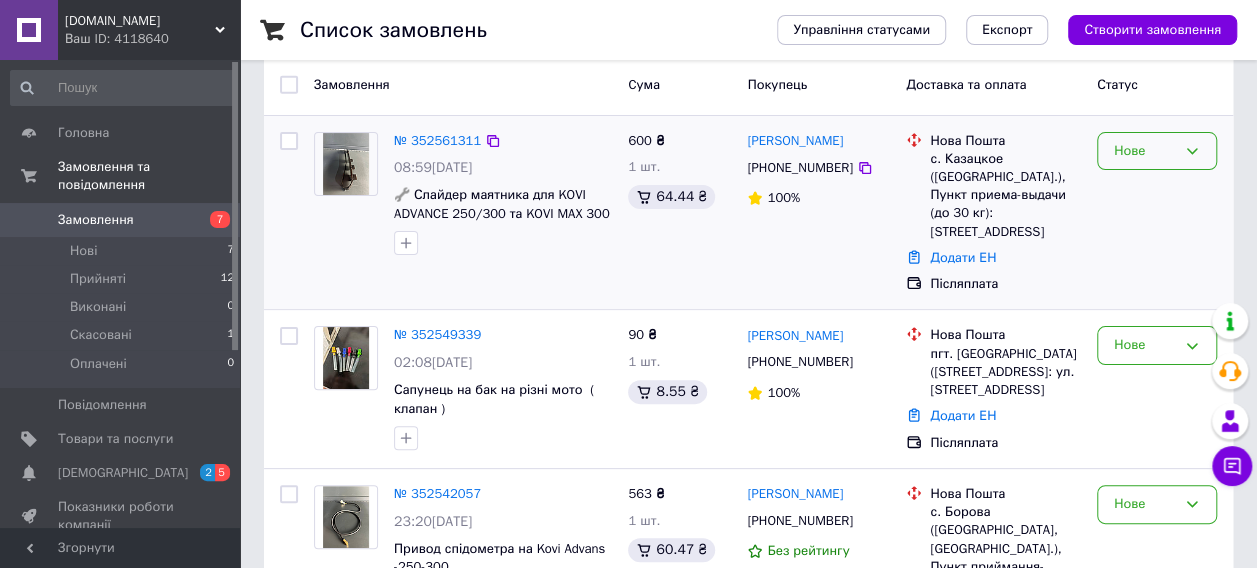 click on "Нове" at bounding box center [1145, 151] 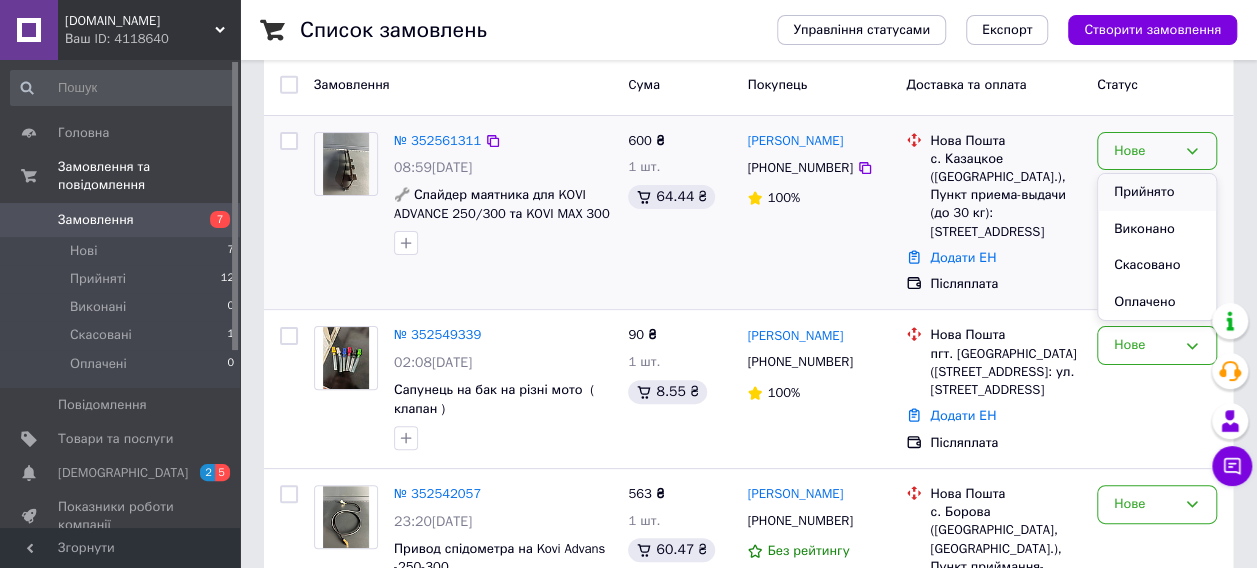 click on "Прийнято" at bounding box center (1157, 192) 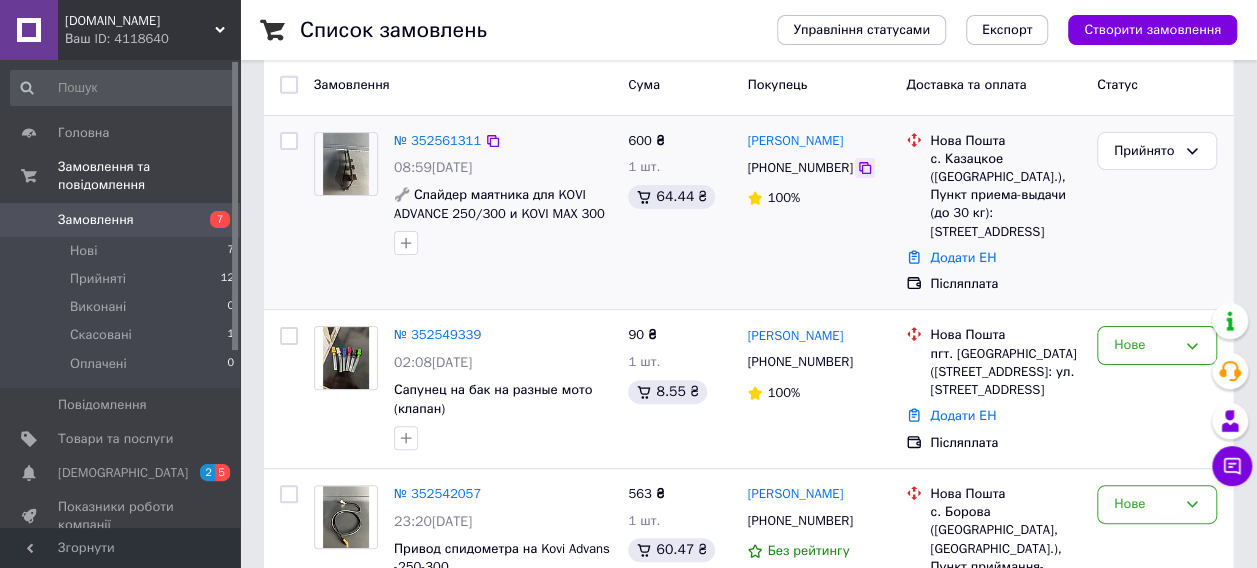 click 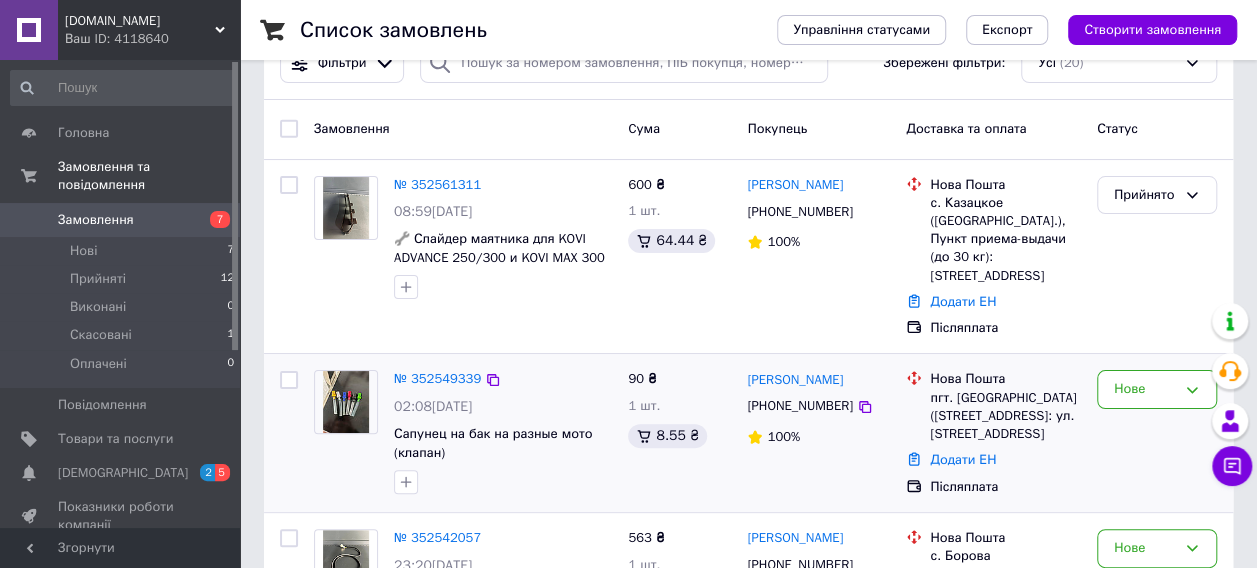 scroll, scrollTop: 100, scrollLeft: 0, axis: vertical 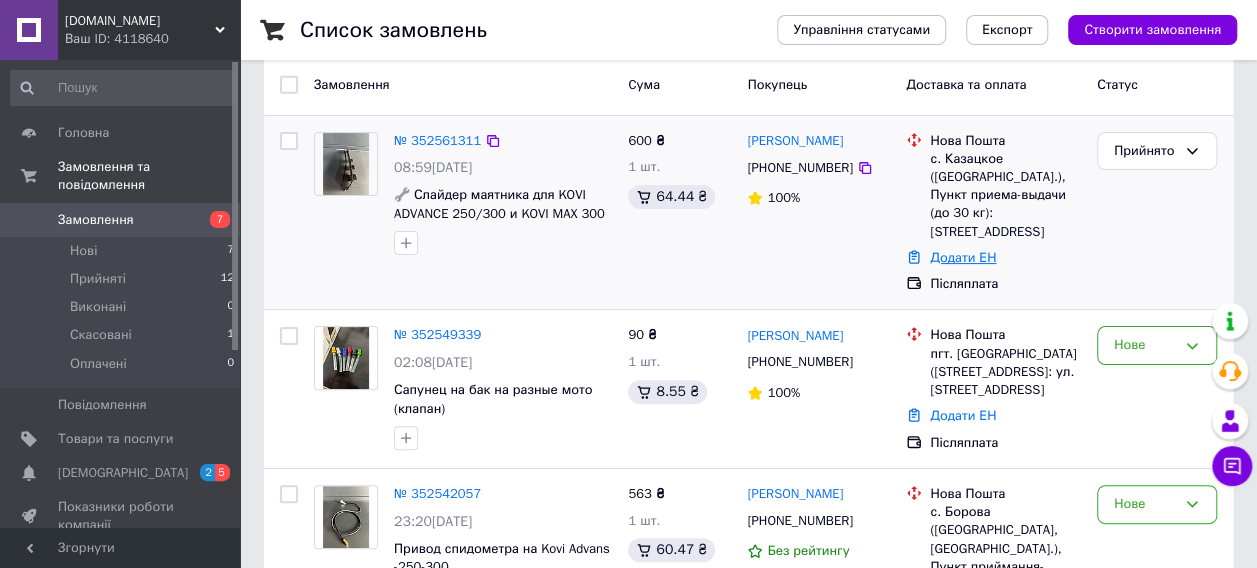 click on "Додати ЕН" at bounding box center [963, 257] 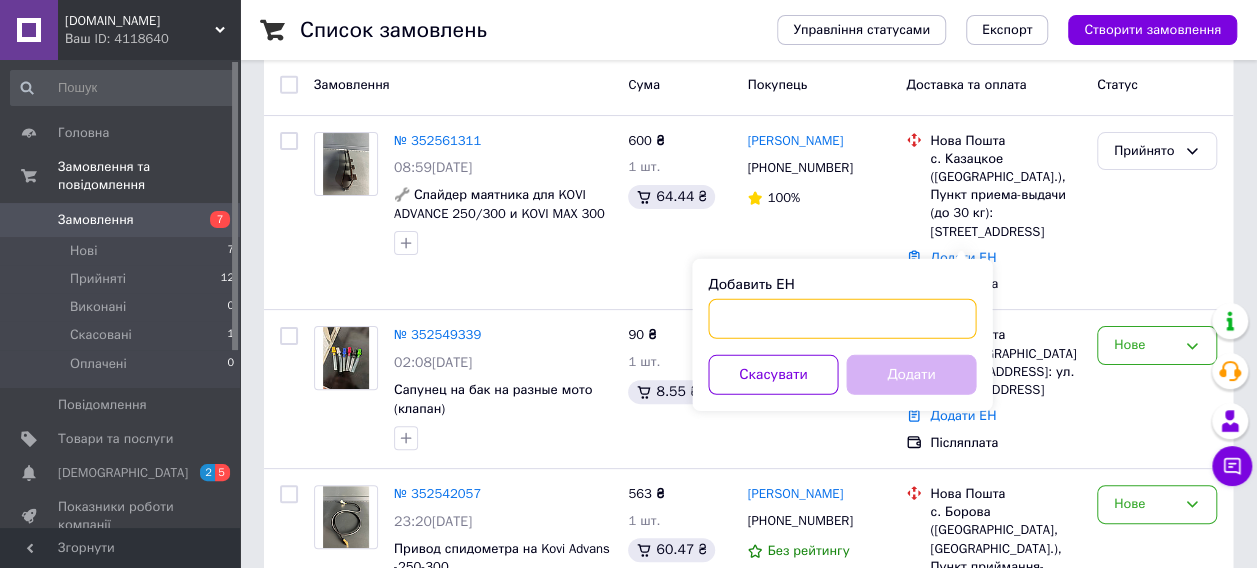 click on "Добавить ЕН" at bounding box center (842, 319) 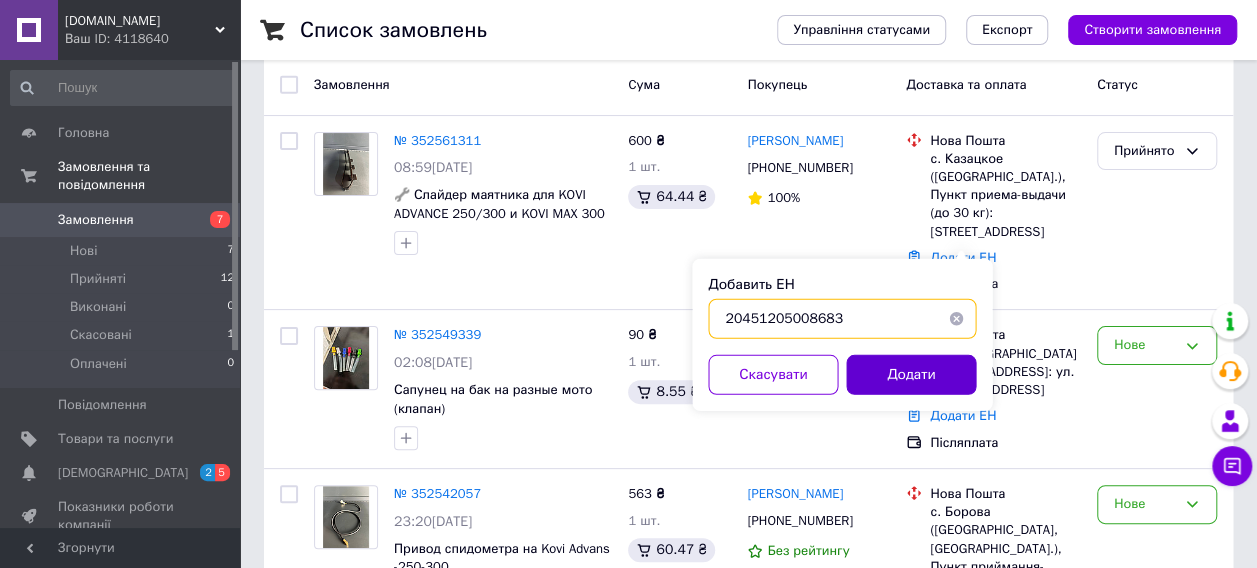 type on "20451205008683" 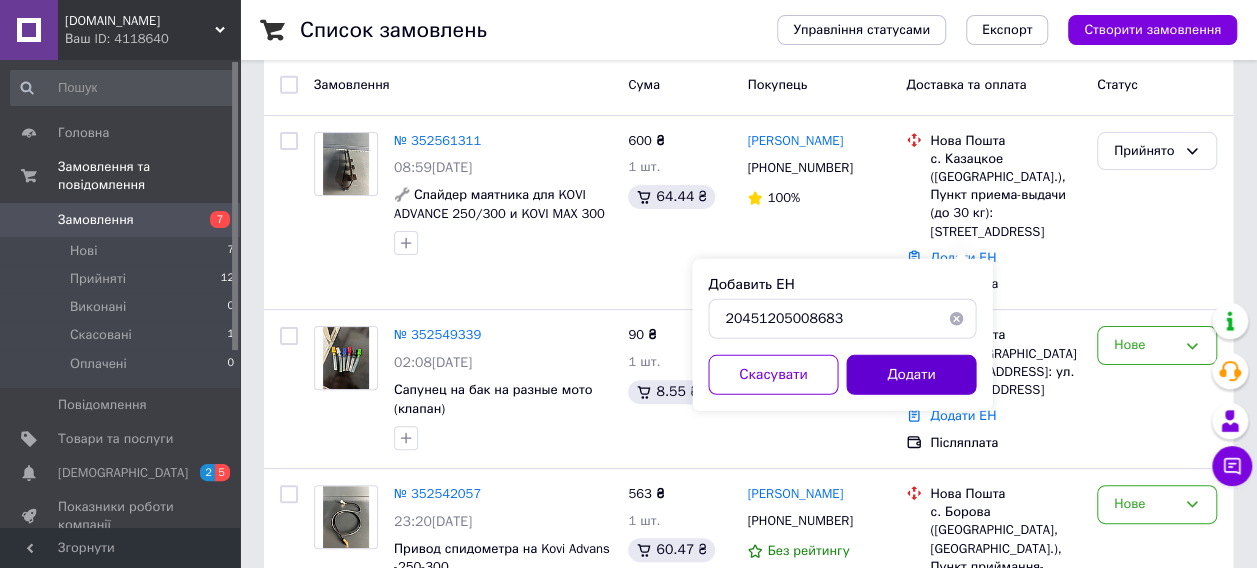 click on "Додати" at bounding box center (911, 375) 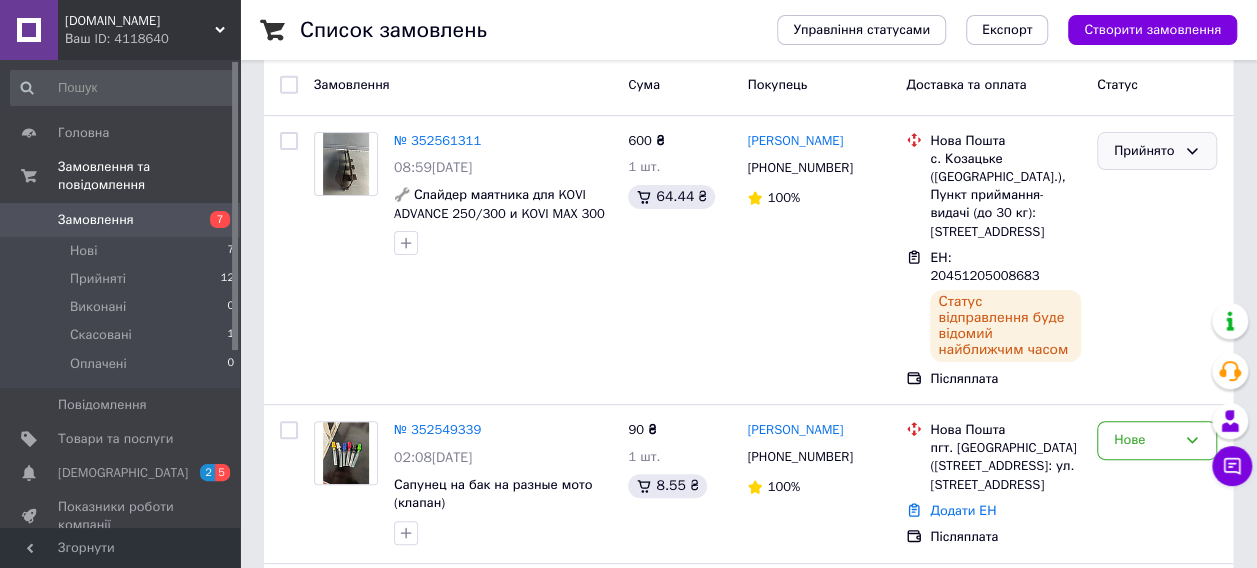 click on "Прийнято" at bounding box center [1157, 151] 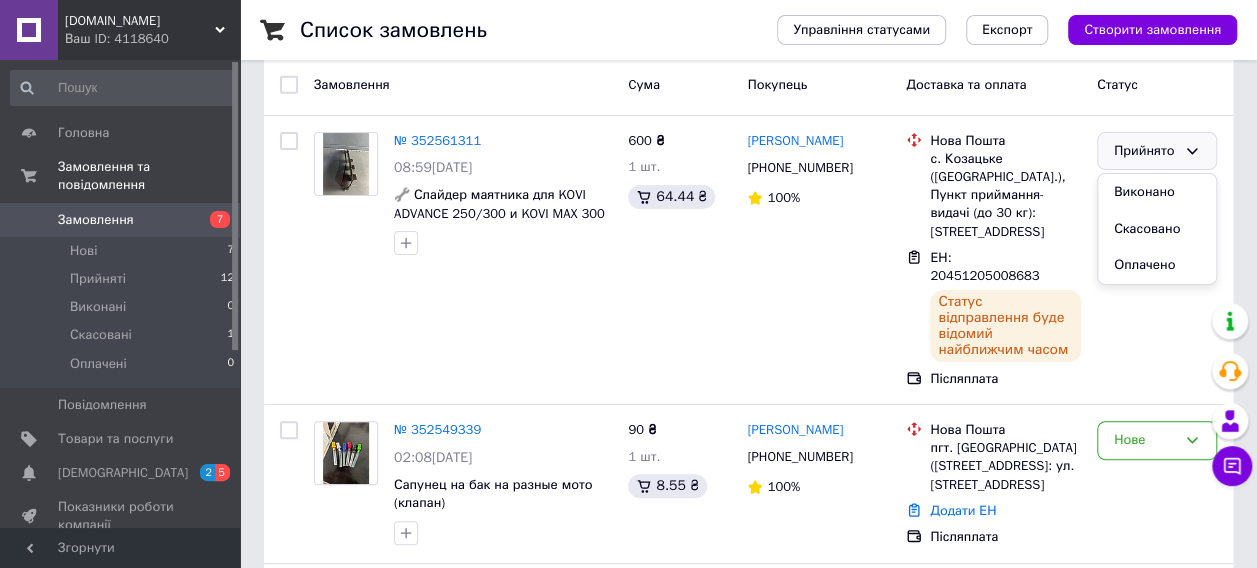 click on "Список замовлень Управління статусами Експорт Створити замовлення Фільтри Збережені фільтри: Усі (20) Замовлення Cума Покупець Доставка та оплата Статус № 352561311 08:59[DATE] 🔧 Слайдер маятника для KOVI ADVANCE 250/300 и KOVI MAX 300 🔧 600 ₴ 1 шт. 64.44 ₴ [PERSON_NAME] [PHONE_NUMBER] 100% Нова Пошта с. Козацьке ([GEOGRAPHIC_DATA].), Пункт приймання-видачі (до 30 кг): [STREET_ADDRESS]-років перемоги, 19 ЕН: 20451205008683 Статус відправлення буде відомий найближчим часом Післяплата Прийнято Виконано Скасовано Оплачено № 352549339 02:08[DATE] Сапунец на бак на разные мото (клапан) 90 ₴ 1 шт. 8.55 ₴ [PERSON_NAME] [PHONE_NUMBER] 100% Нове" at bounding box center (748, 2317) 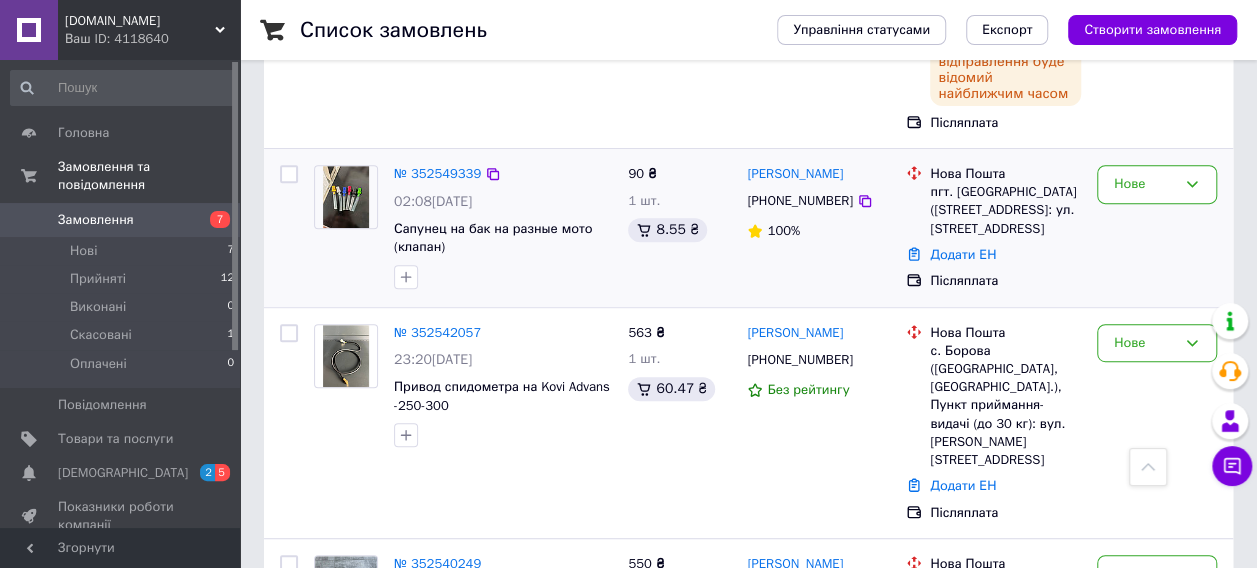 scroll, scrollTop: 400, scrollLeft: 0, axis: vertical 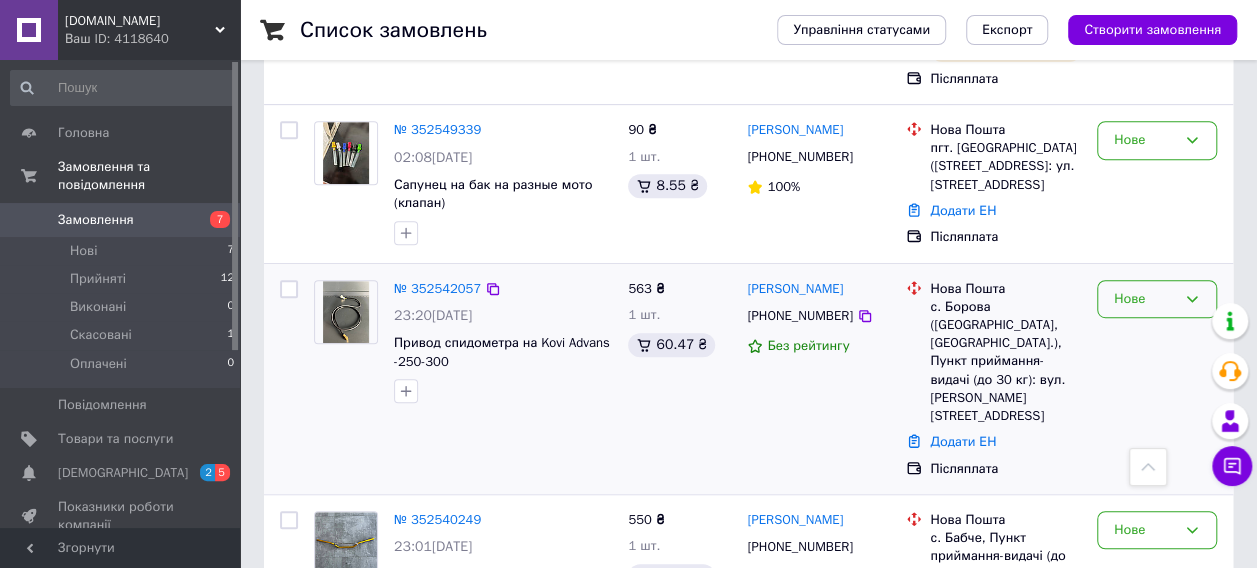 click on "Нове" at bounding box center (1145, 299) 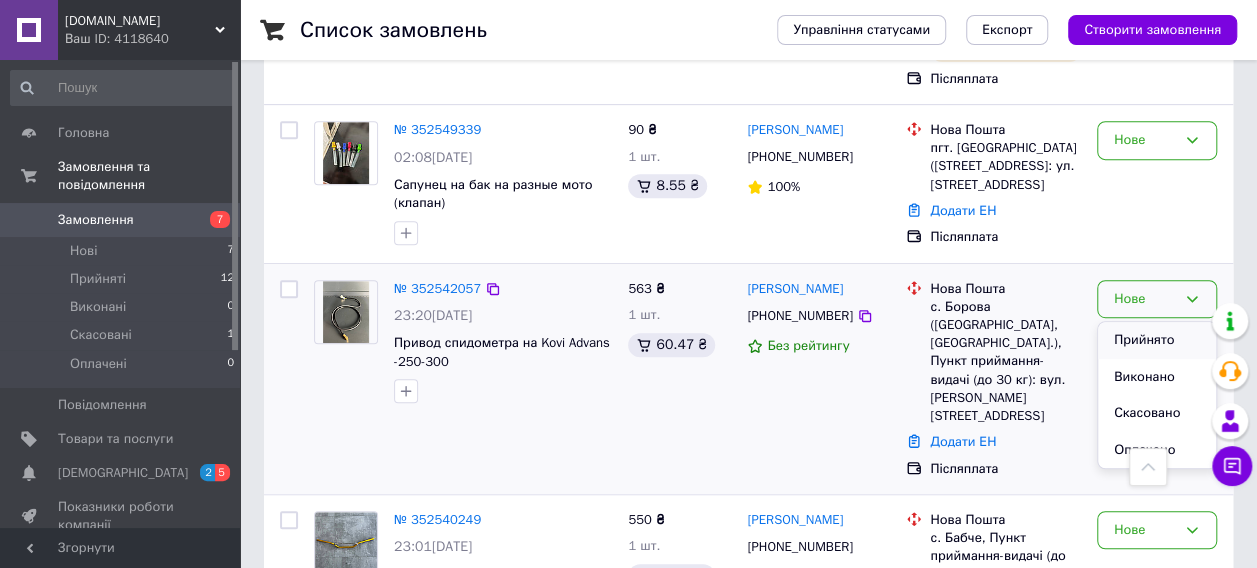 click on "Прийнято" at bounding box center (1157, 340) 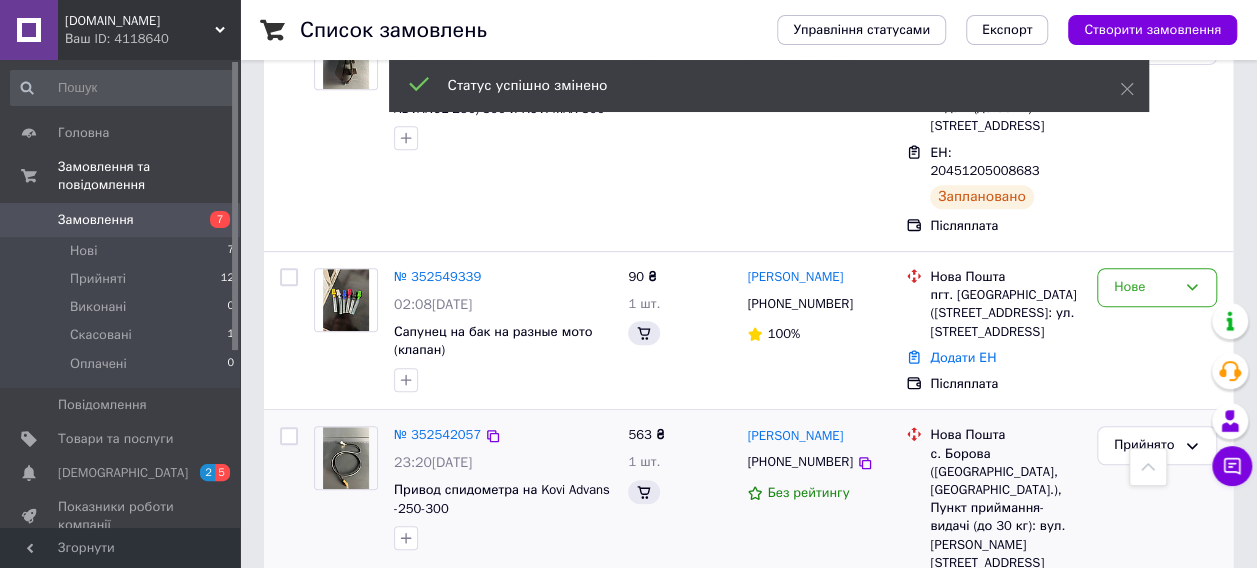 scroll, scrollTop: 594, scrollLeft: 0, axis: vertical 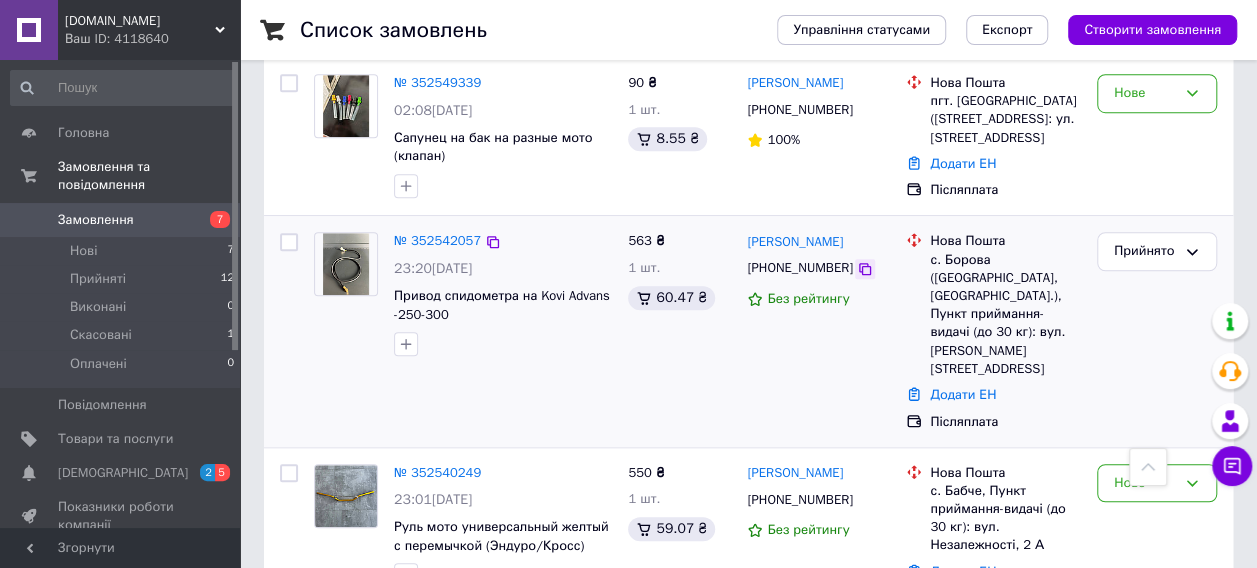 click 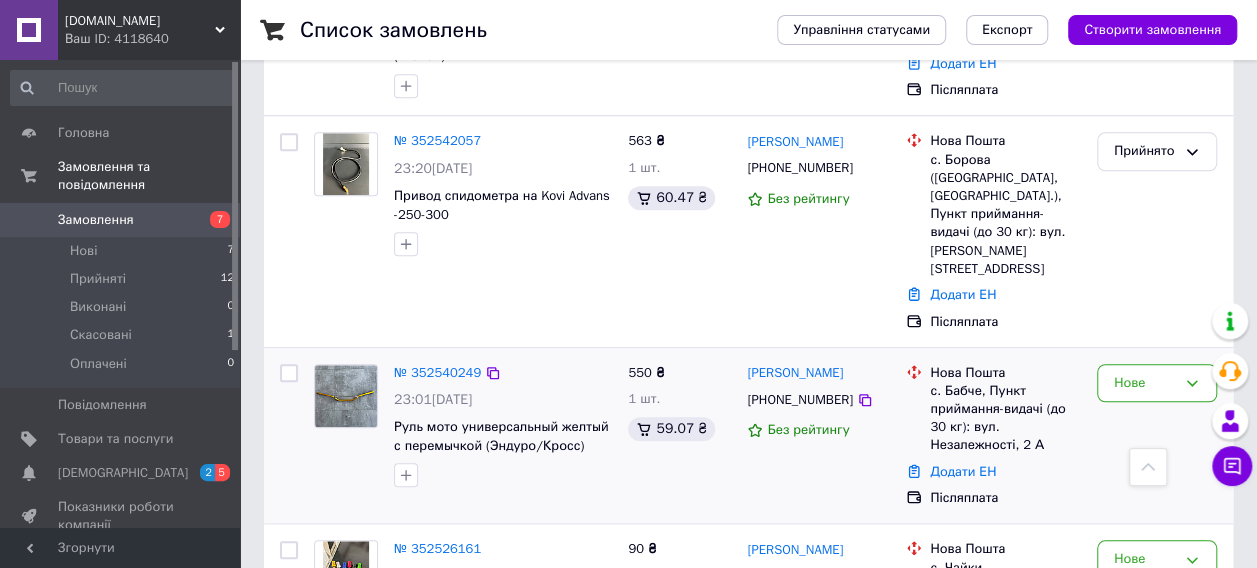 scroll, scrollTop: 794, scrollLeft: 0, axis: vertical 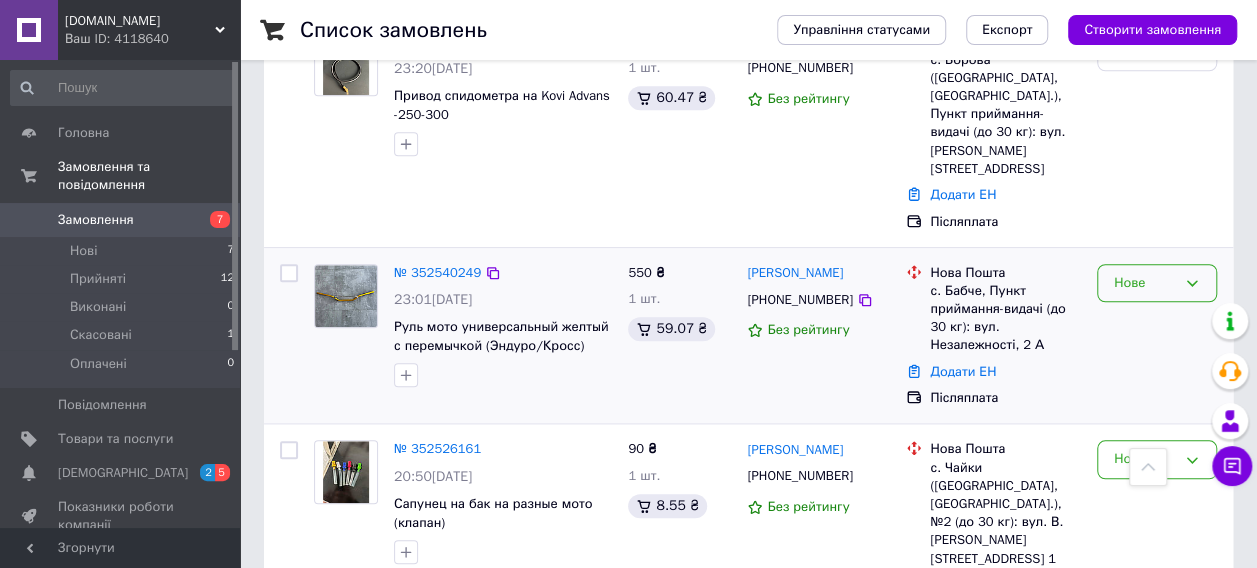 click on "Нове" at bounding box center [1145, 283] 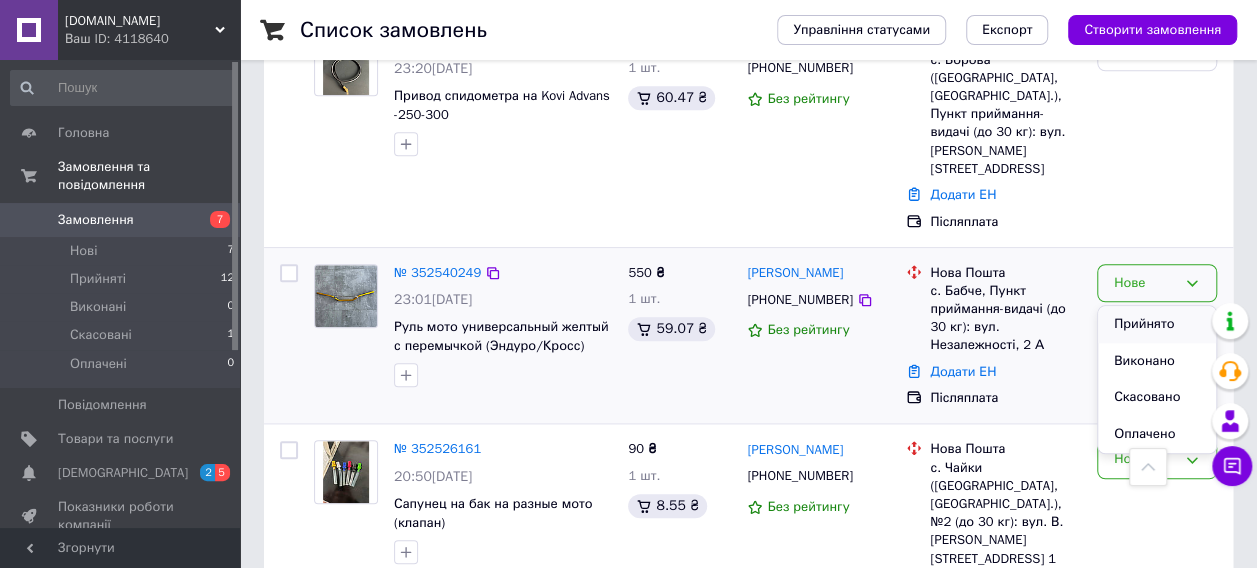 click on "Прийнято" at bounding box center [1157, 324] 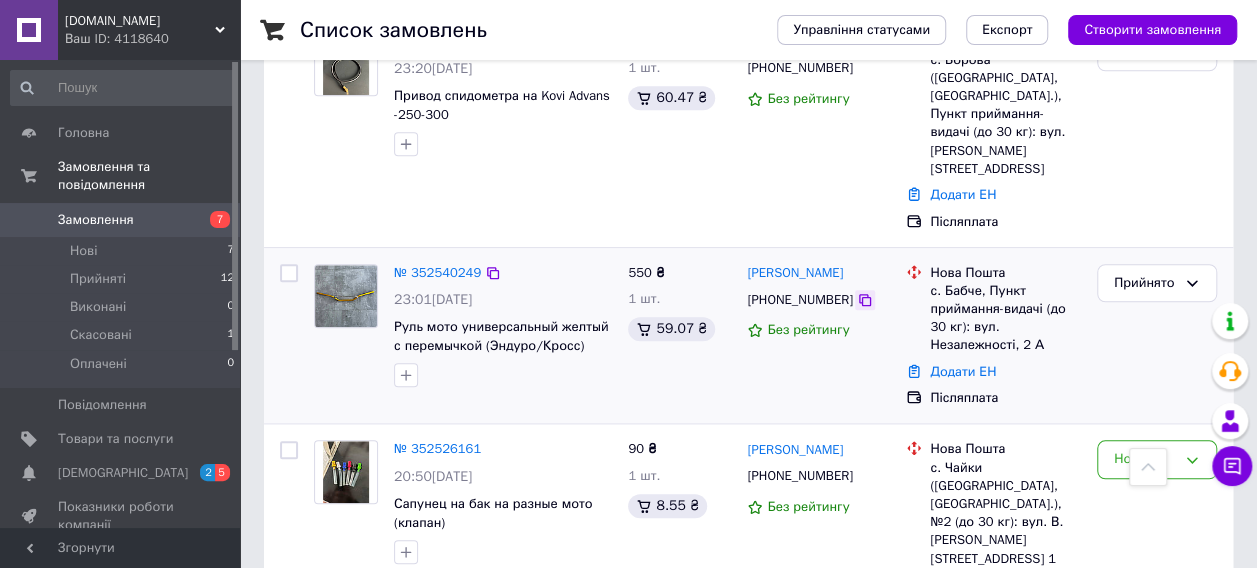 click 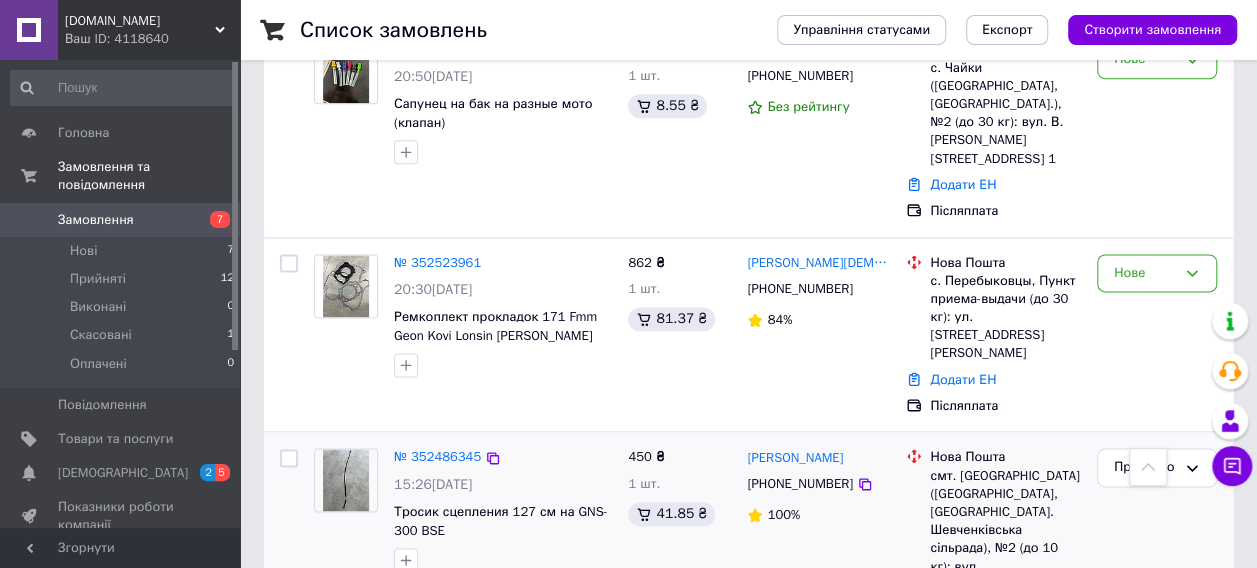 scroll, scrollTop: 1094, scrollLeft: 0, axis: vertical 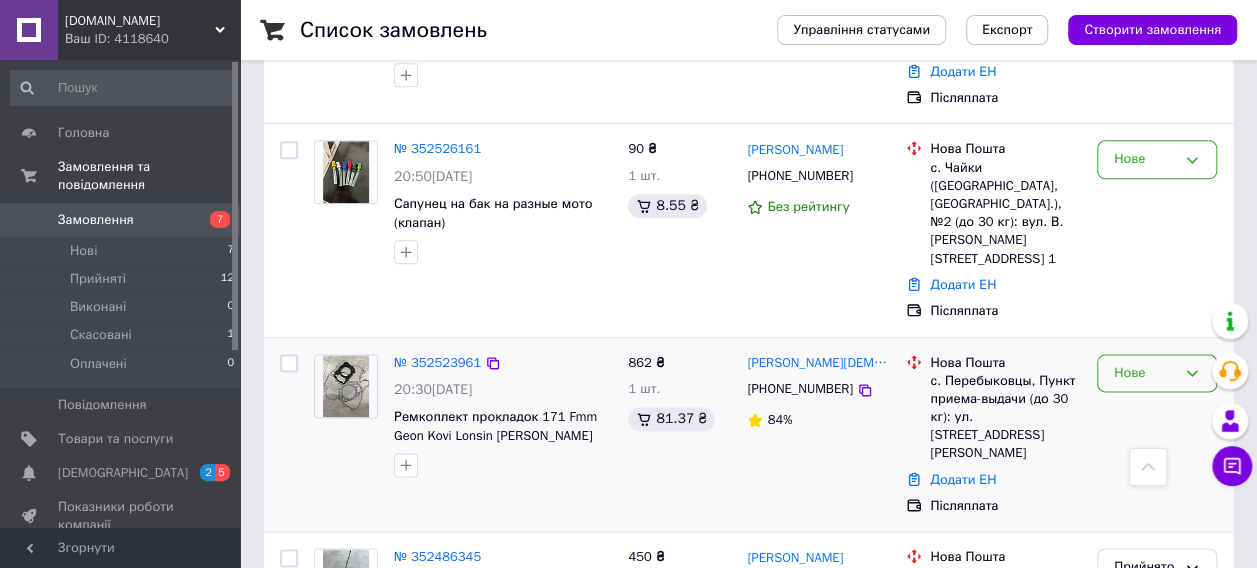 click on "Нове" at bounding box center (1157, 373) 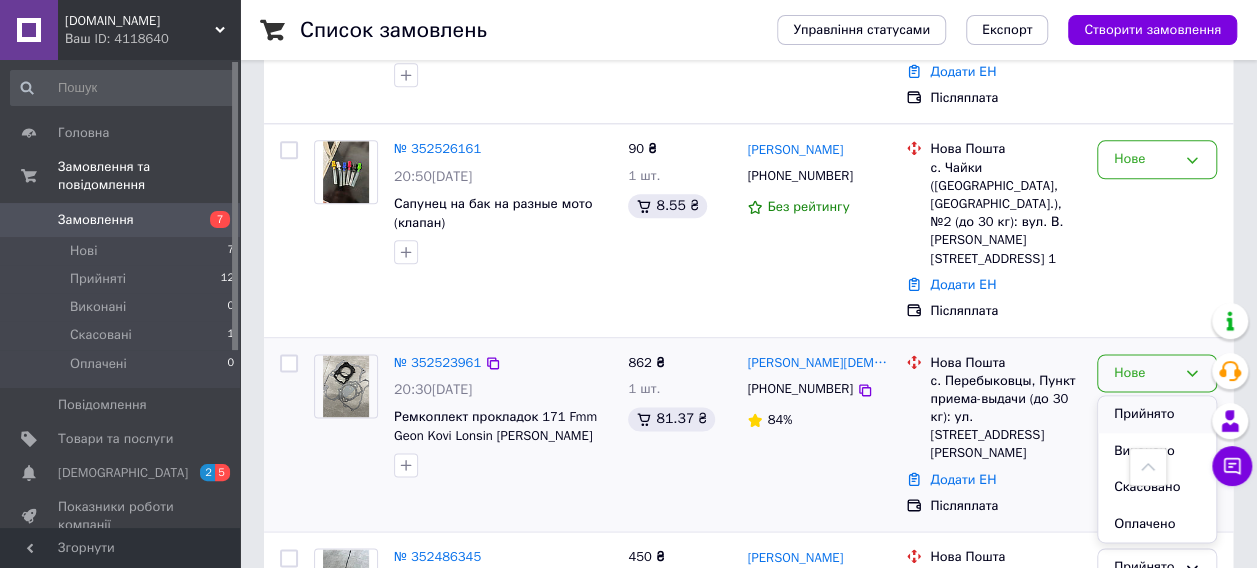 click on "Прийнято" at bounding box center (1157, 414) 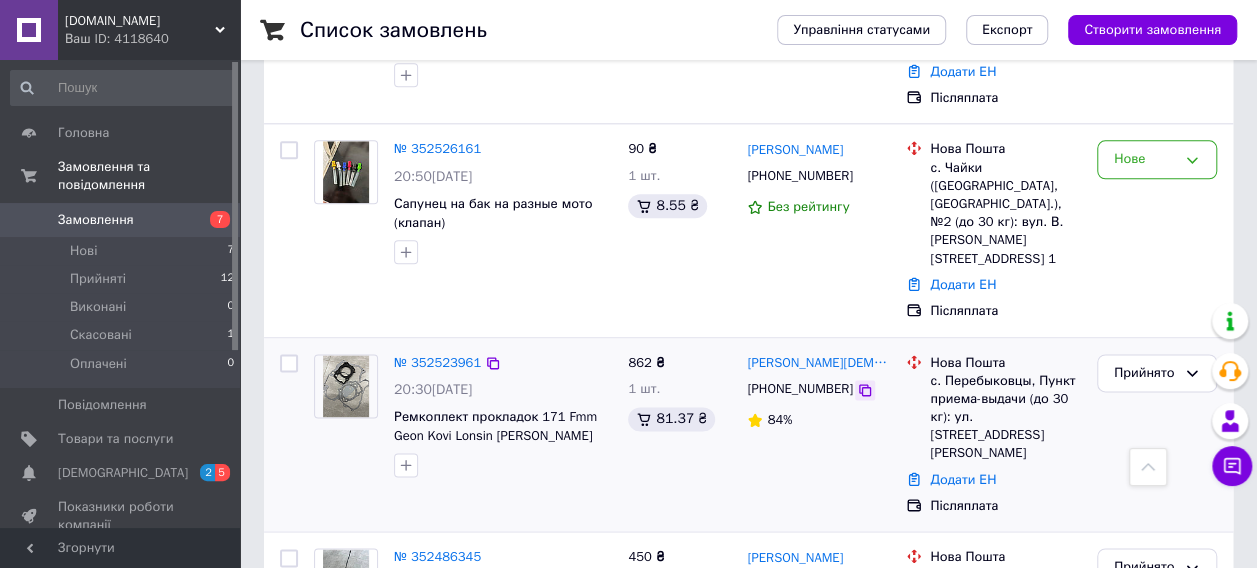 click 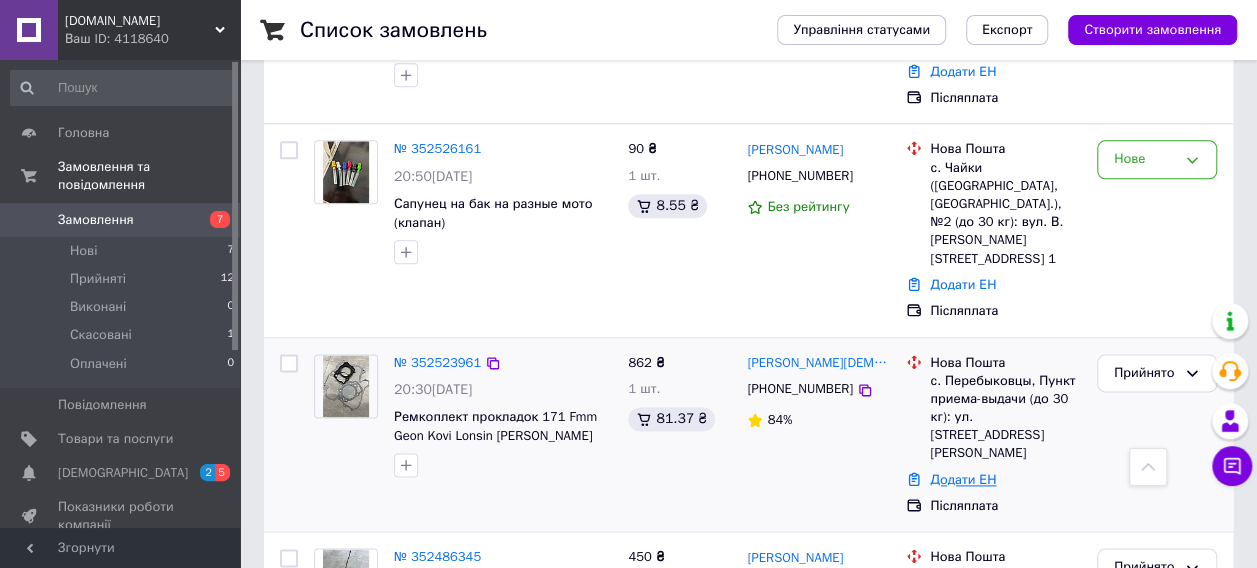 click on "Додати ЕН" at bounding box center (963, 479) 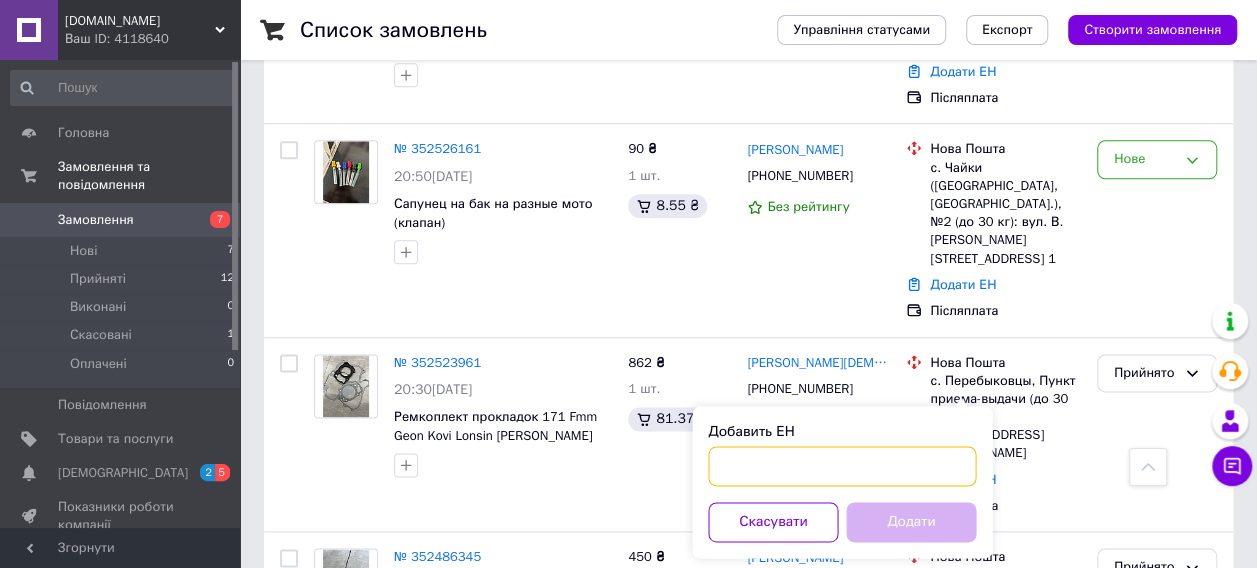 click on "Добавить ЕН" at bounding box center (842, 466) 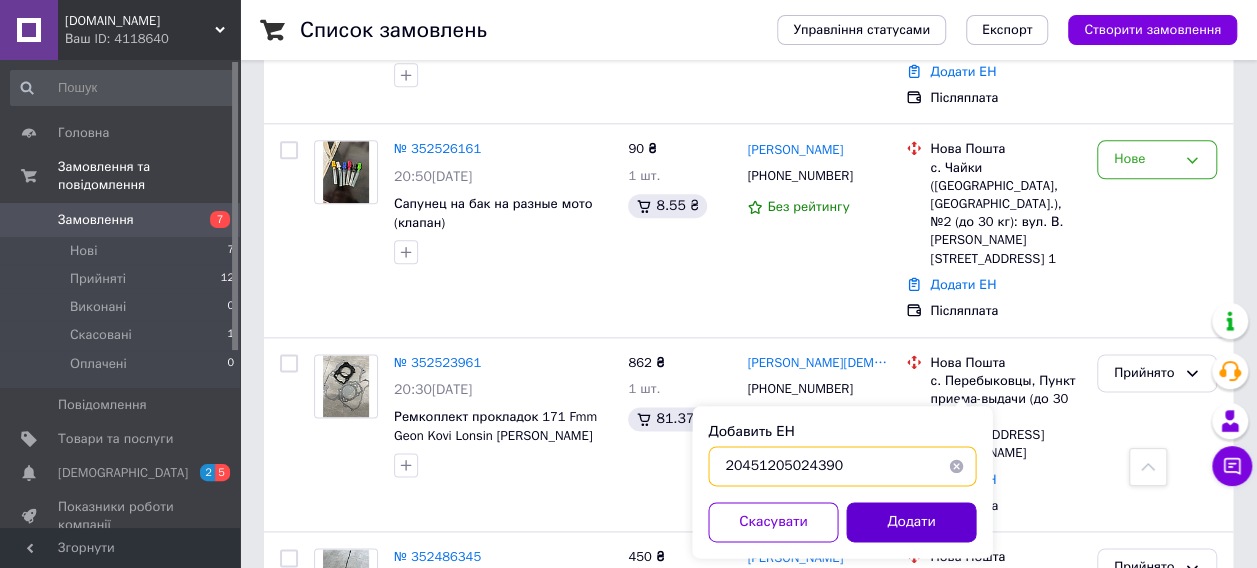 type on "20451205024390" 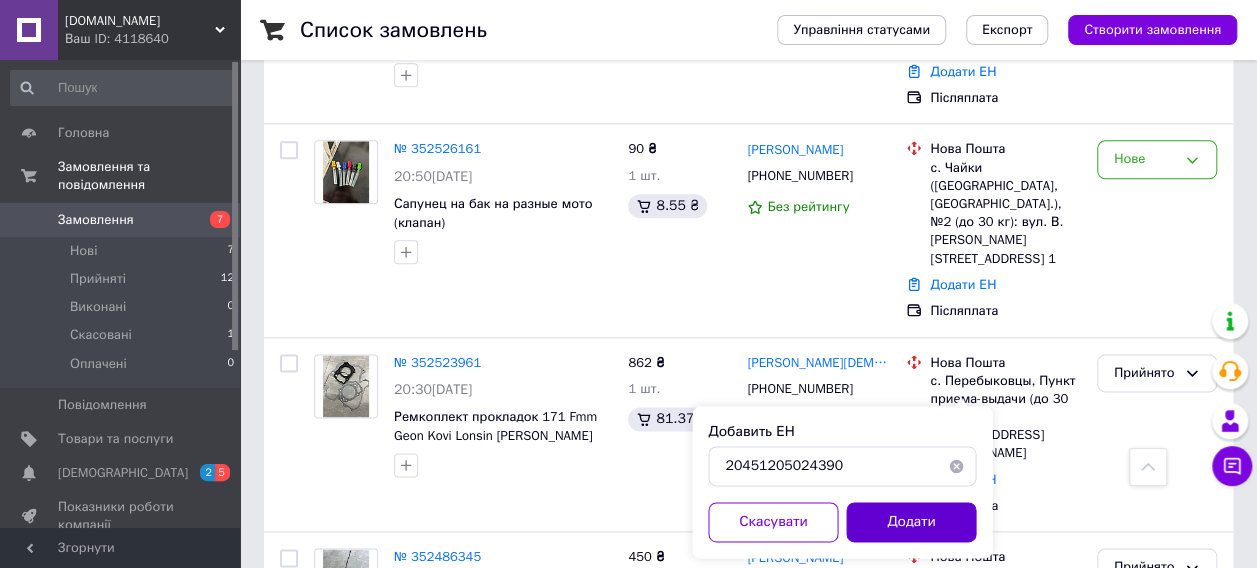 click on "Додати" at bounding box center (911, 522) 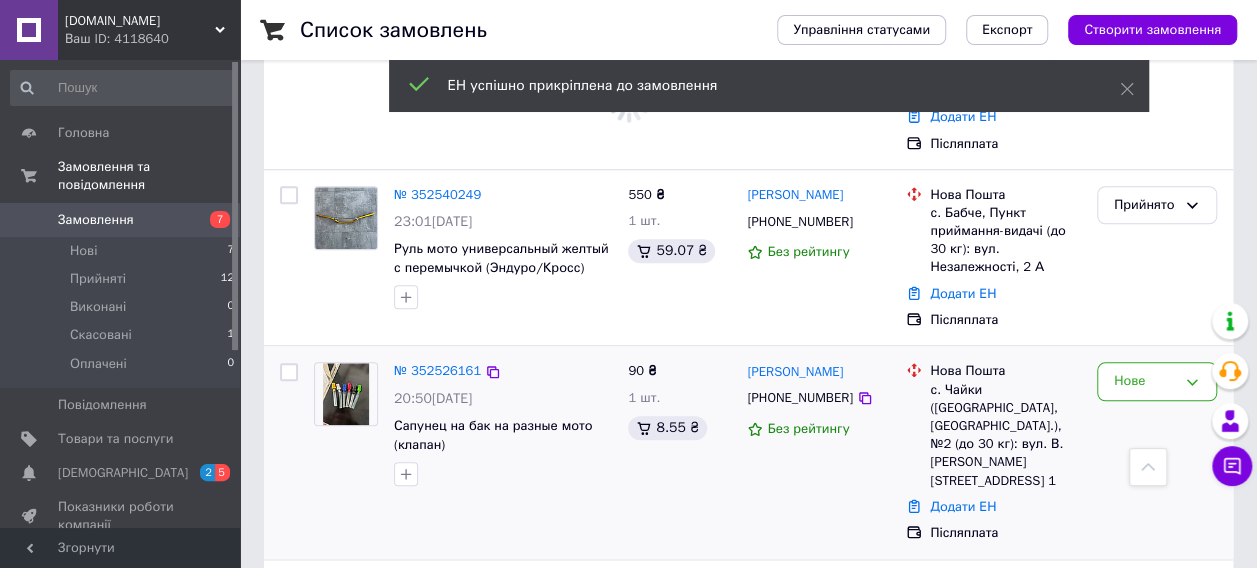 scroll, scrollTop: 794, scrollLeft: 0, axis: vertical 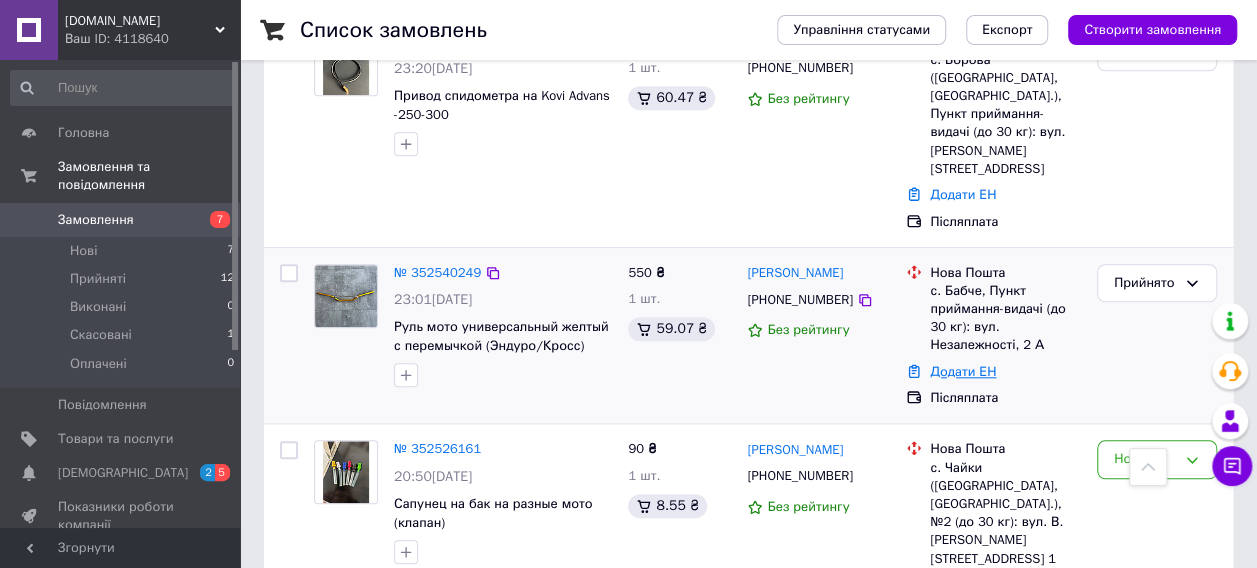 click on "Додати ЕН" at bounding box center [963, 371] 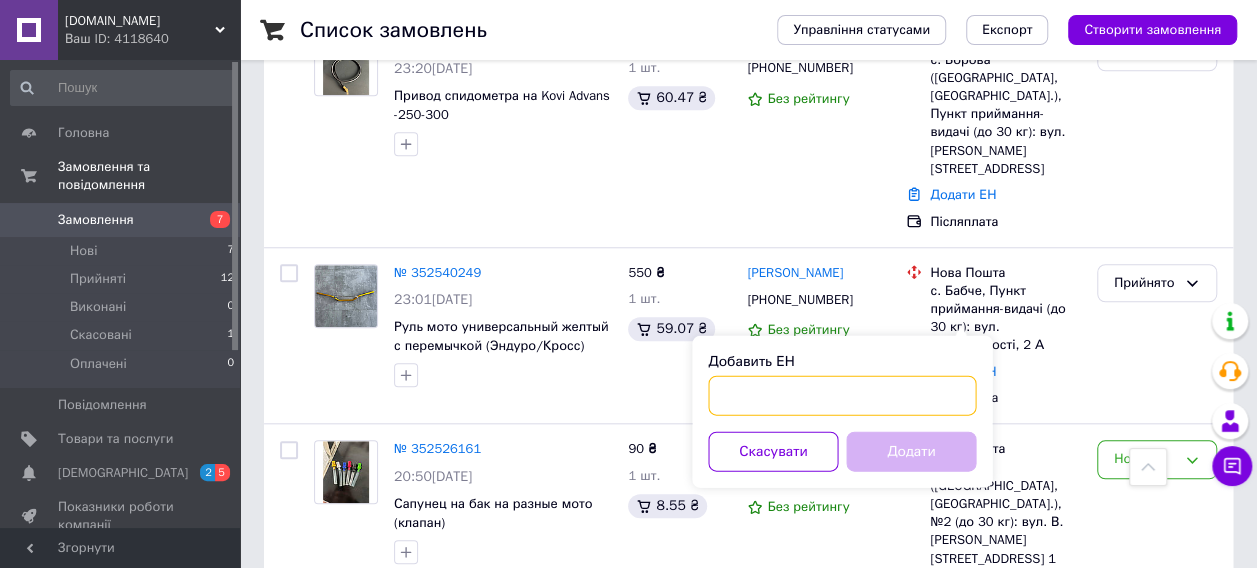 click on "Добавить ЕН" at bounding box center (842, 395) 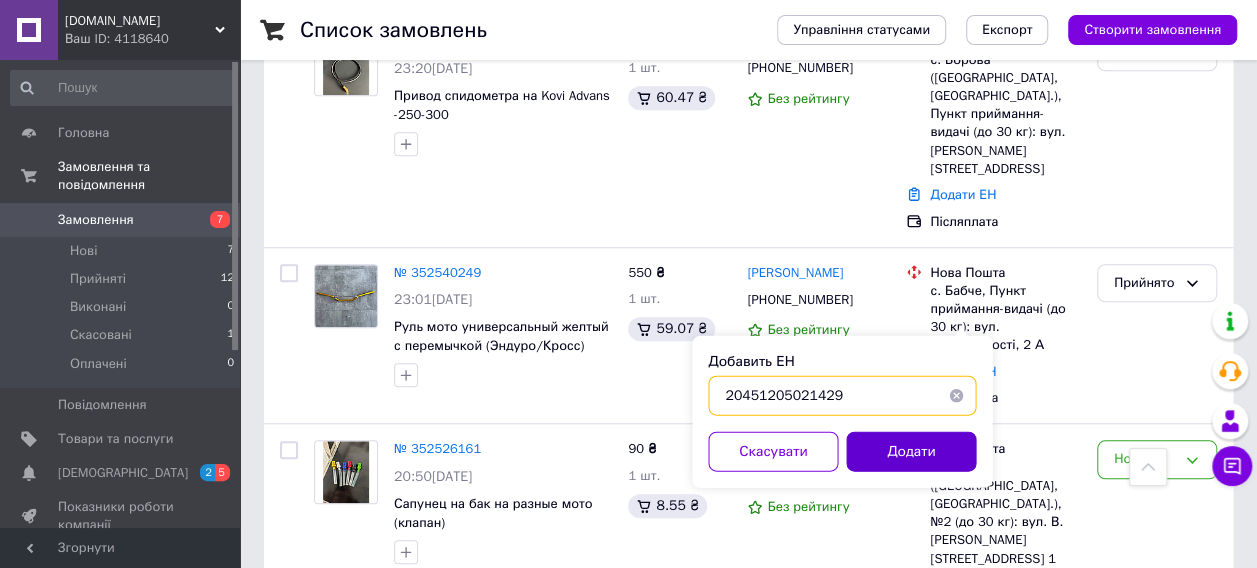 type on "20451205021429" 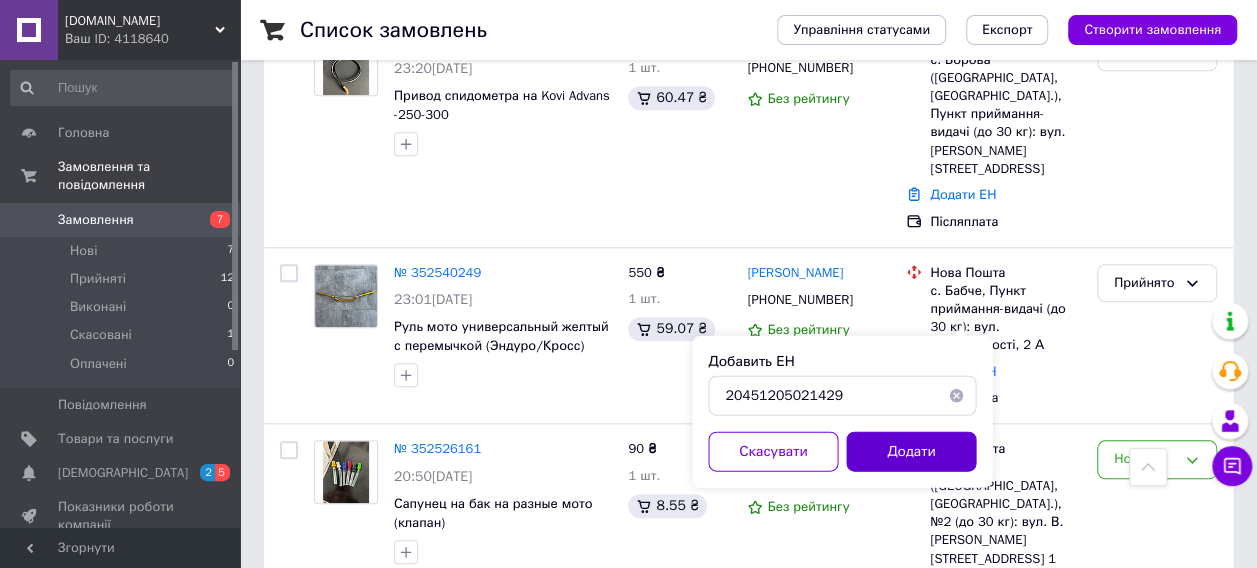 click on "Додати" at bounding box center (911, 451) 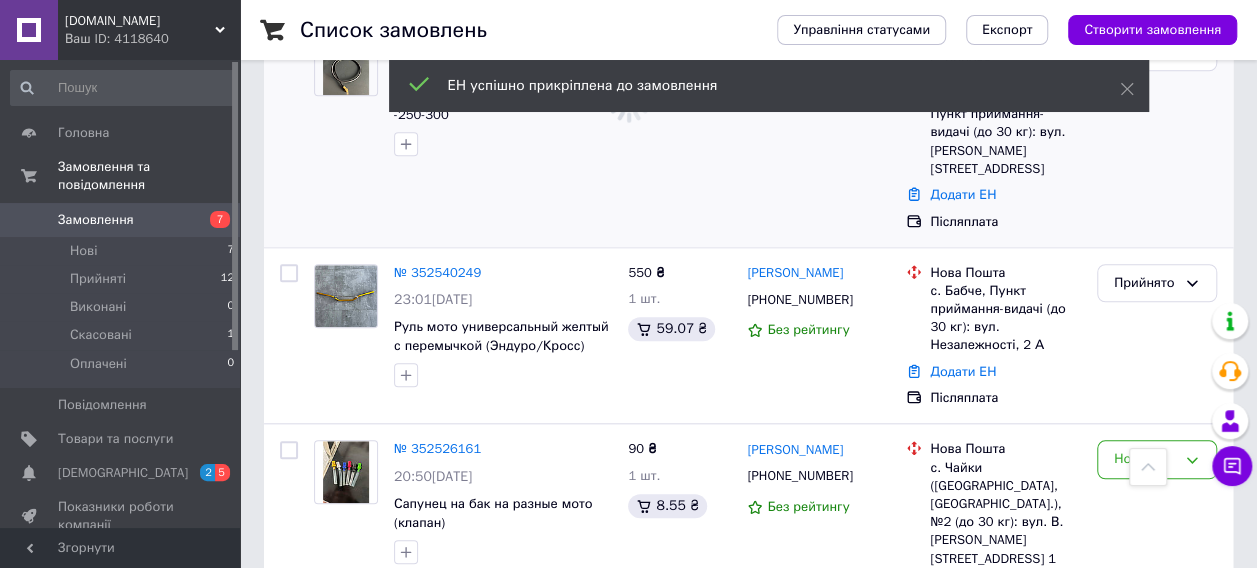 scroll, scrollTop: 494, scrollLeft: 0, axis: vertical 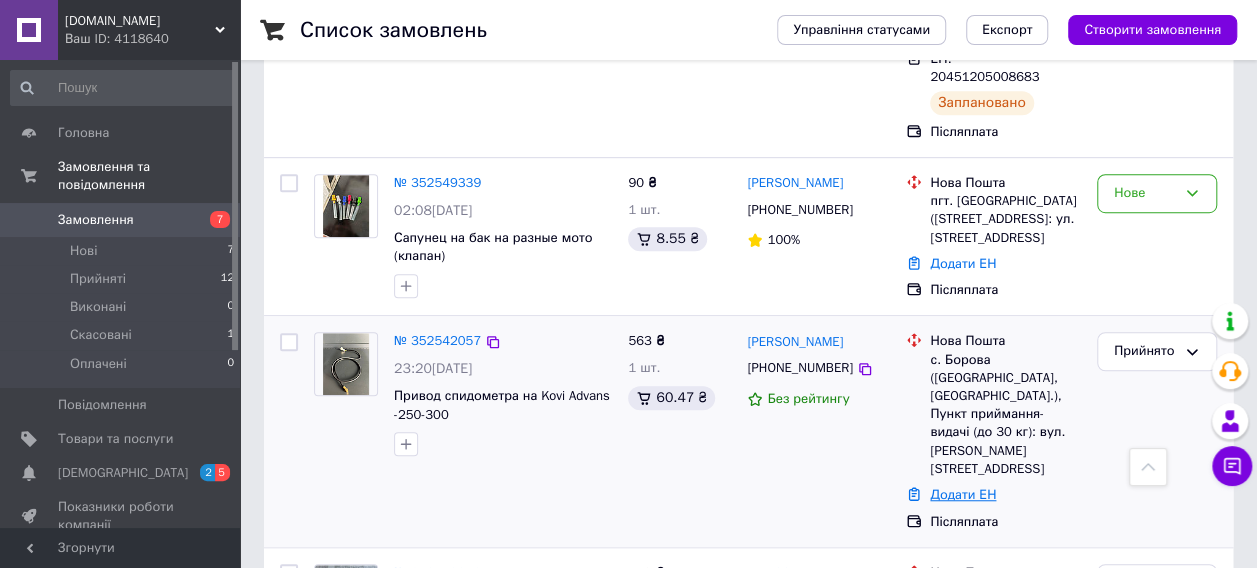 click on "Додати ЕН" at bounding box center [963, 494] 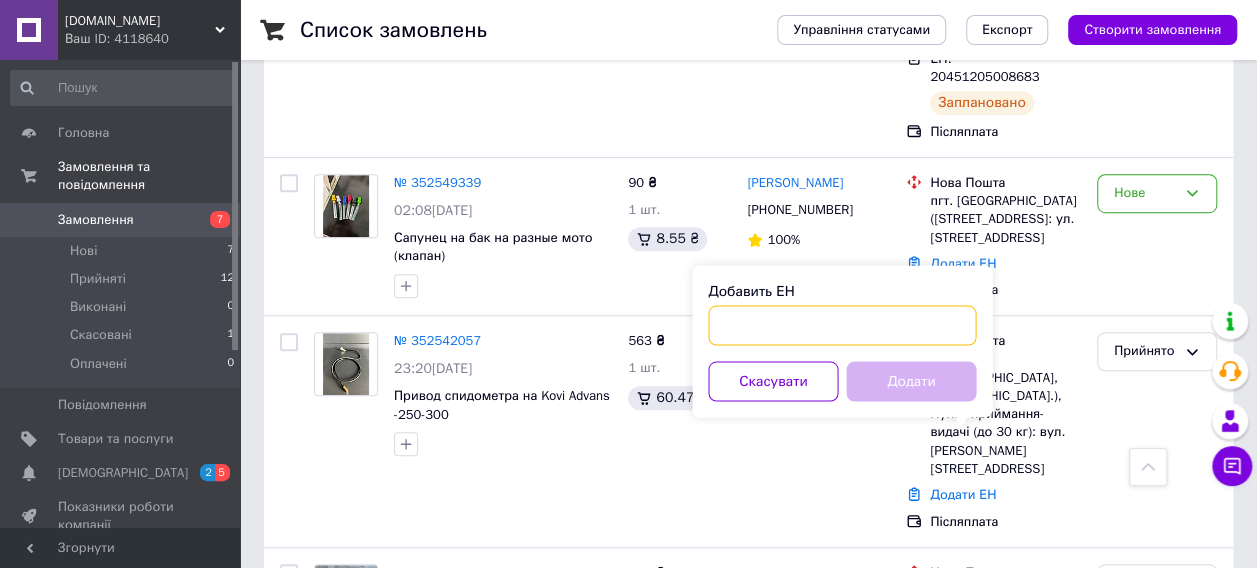 click on "Добавить ЕН" at bounding box center (842, 325) 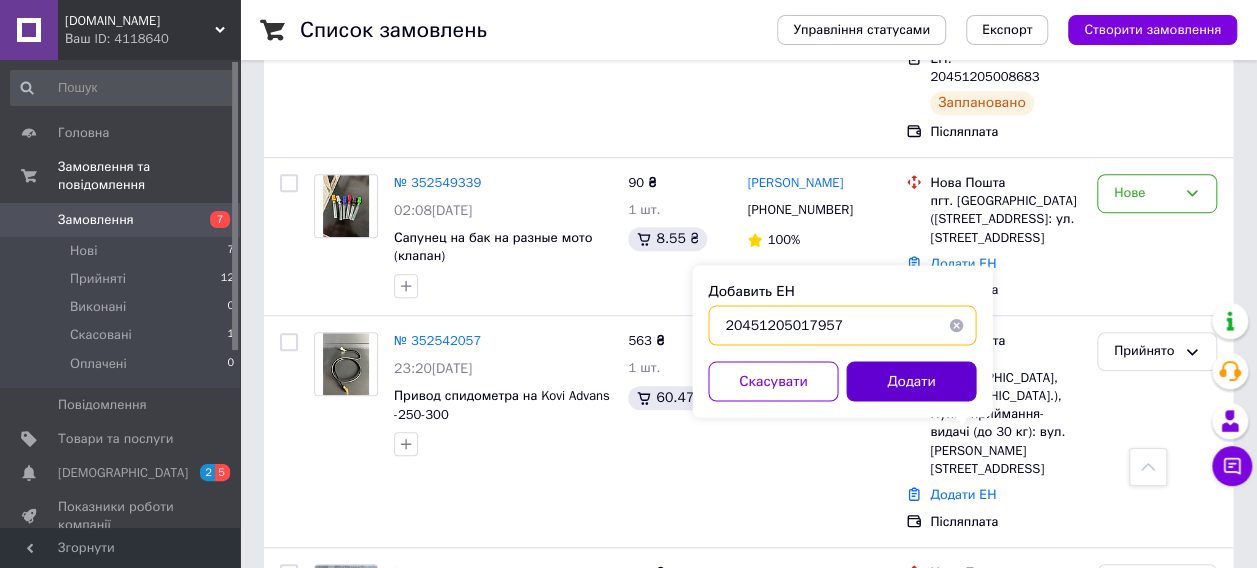 type on "20451205017957" 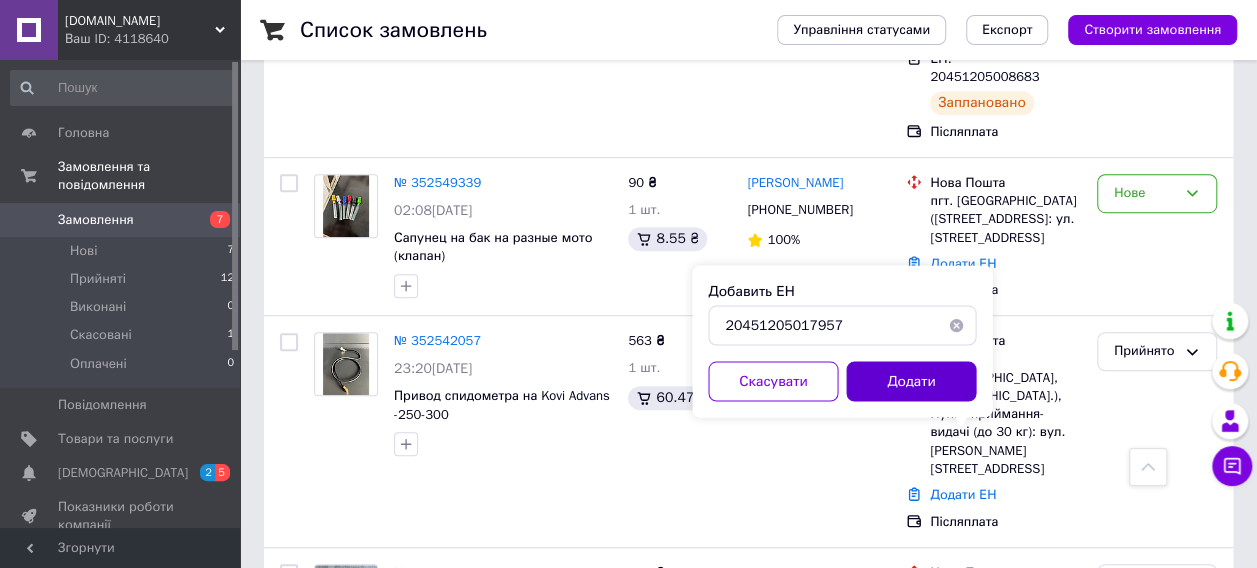 click on "Додати" at bounding box center [911, 381] 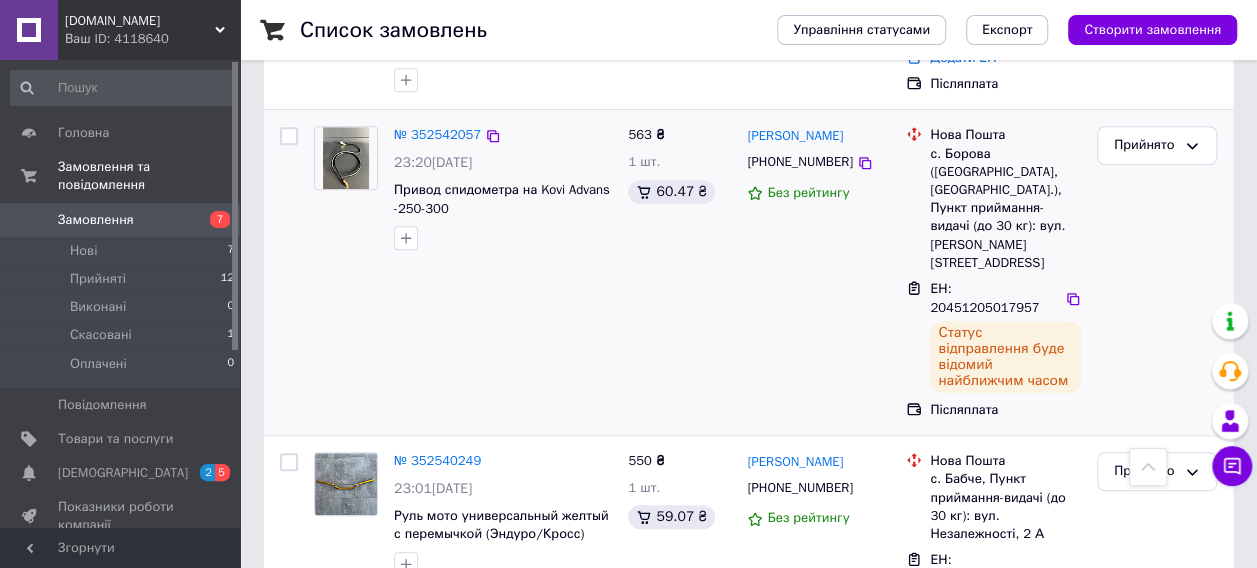 scroll, scrollTop: 400, scrollLeft: 0, axis: vertical 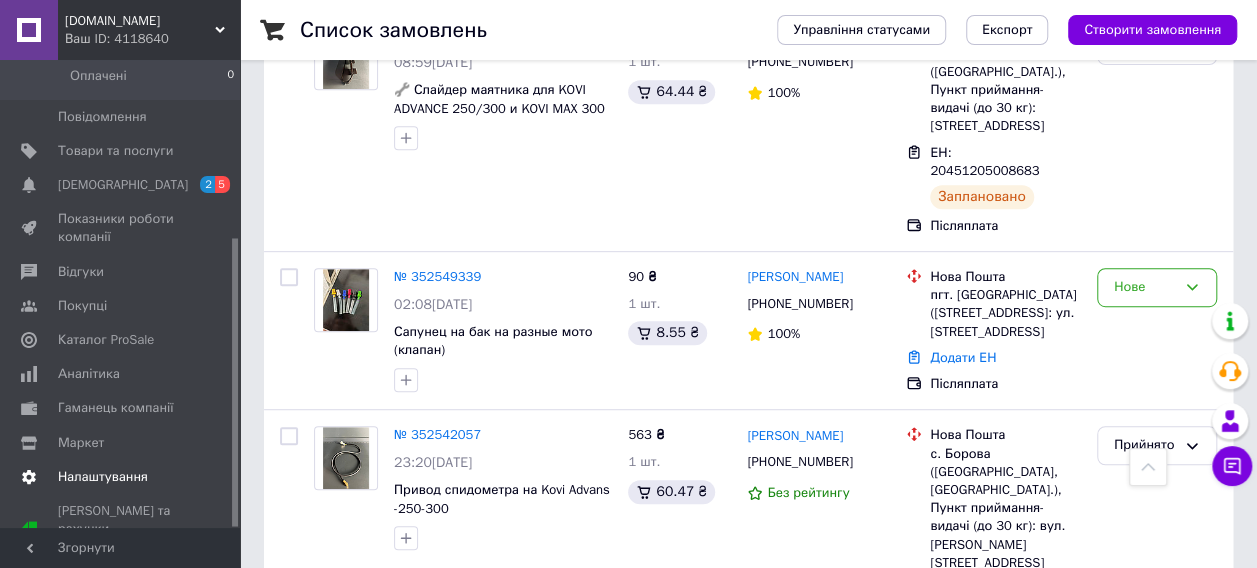 click on "Налаштування" at bounding box center [123, 477] 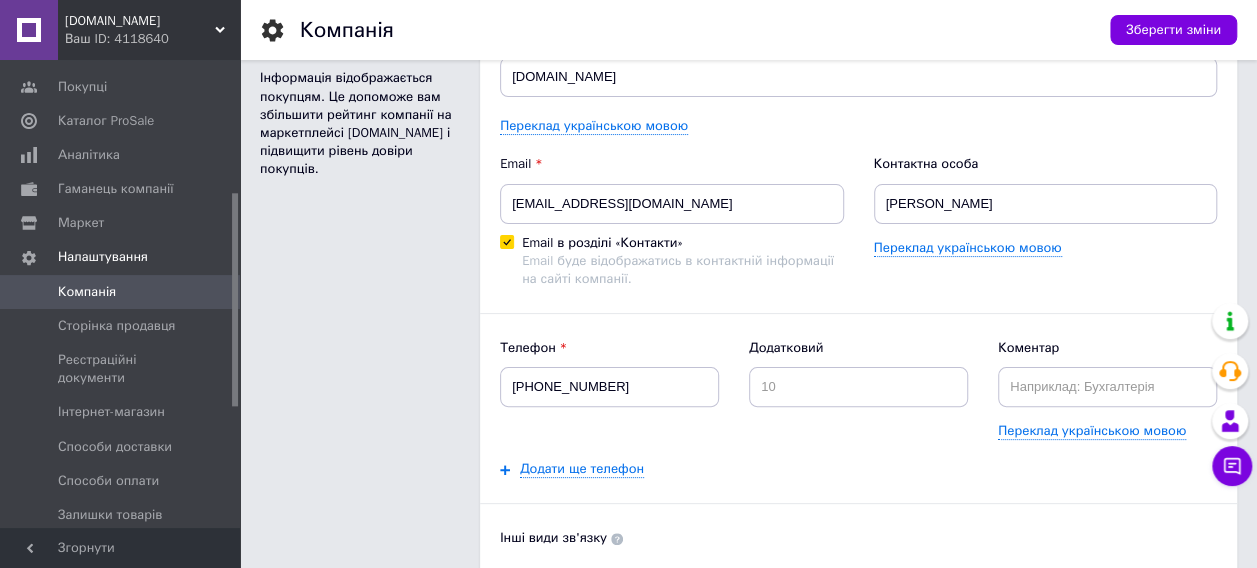 scroll, scrollTop: 100, scrollLeft: 0, axis: vertical 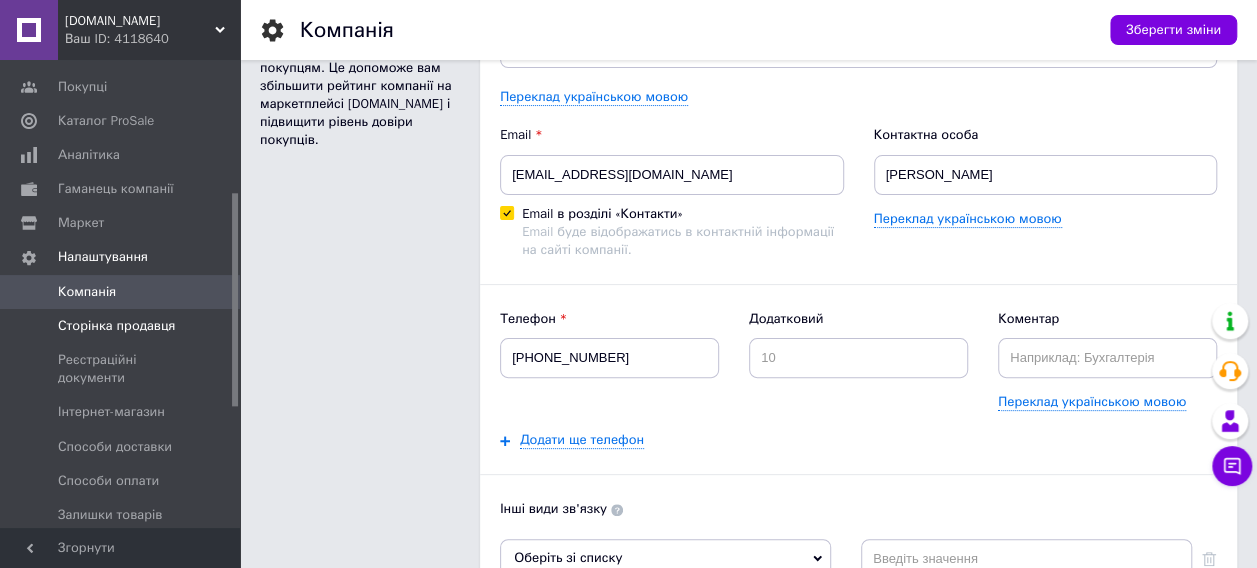 click on "Сторінка продавця" at bounding box center (116, 326) 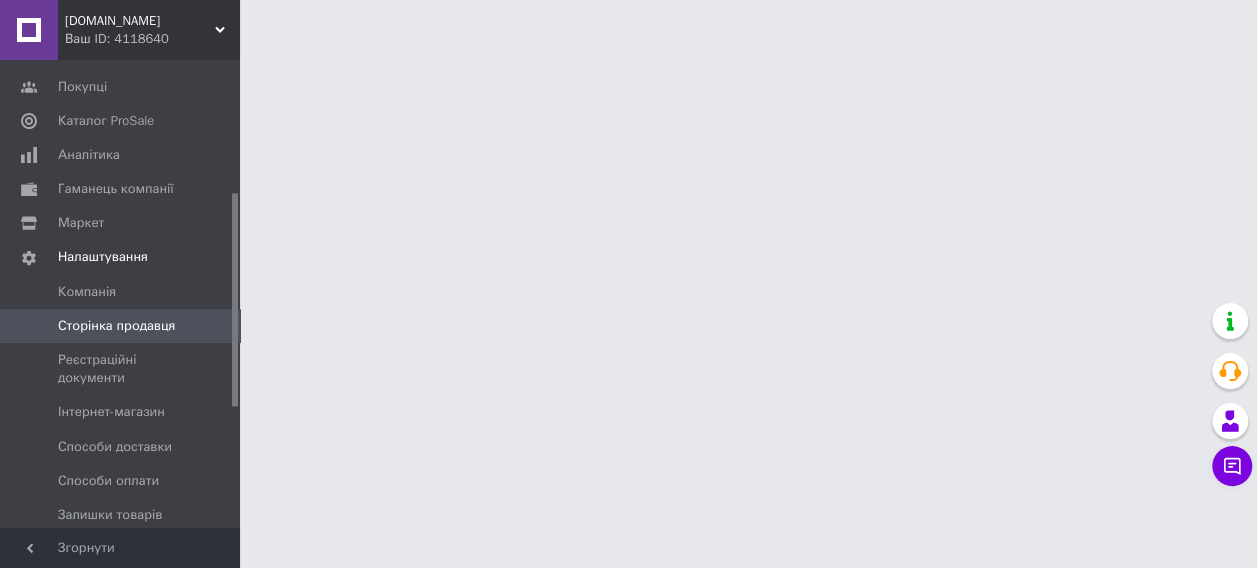 scroll, scrollTop: 0, scrollLeft: 0, axis: both 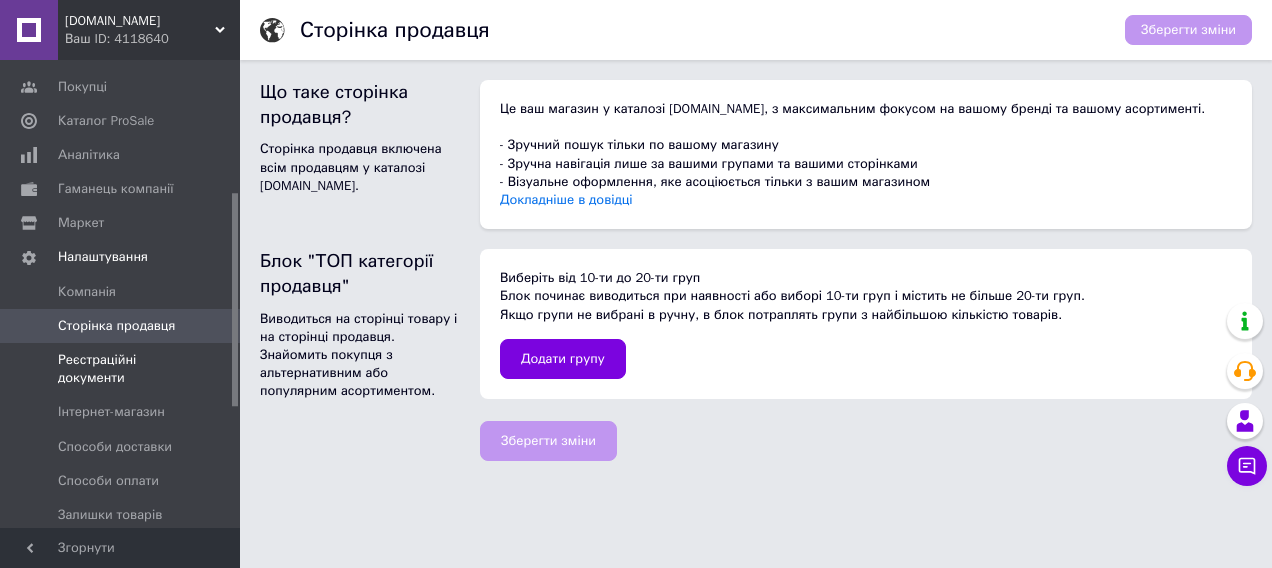 click on "Реєстраційні документи" at bounding box center [121, 369] 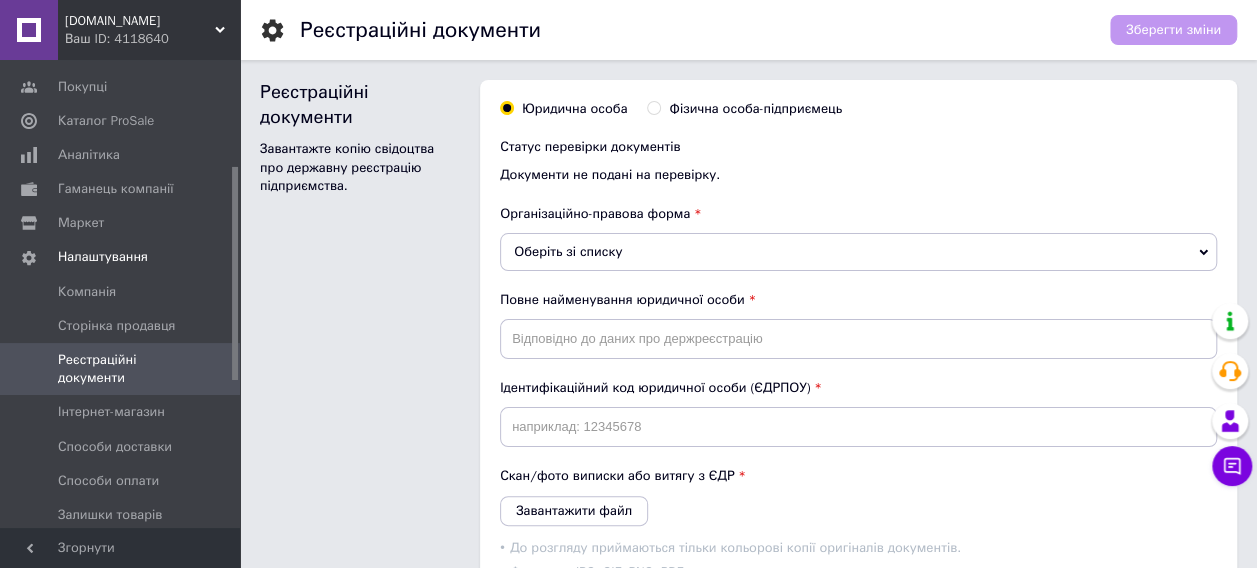scroll, scrollTop: 0, scrollLeft: 0, axis: both 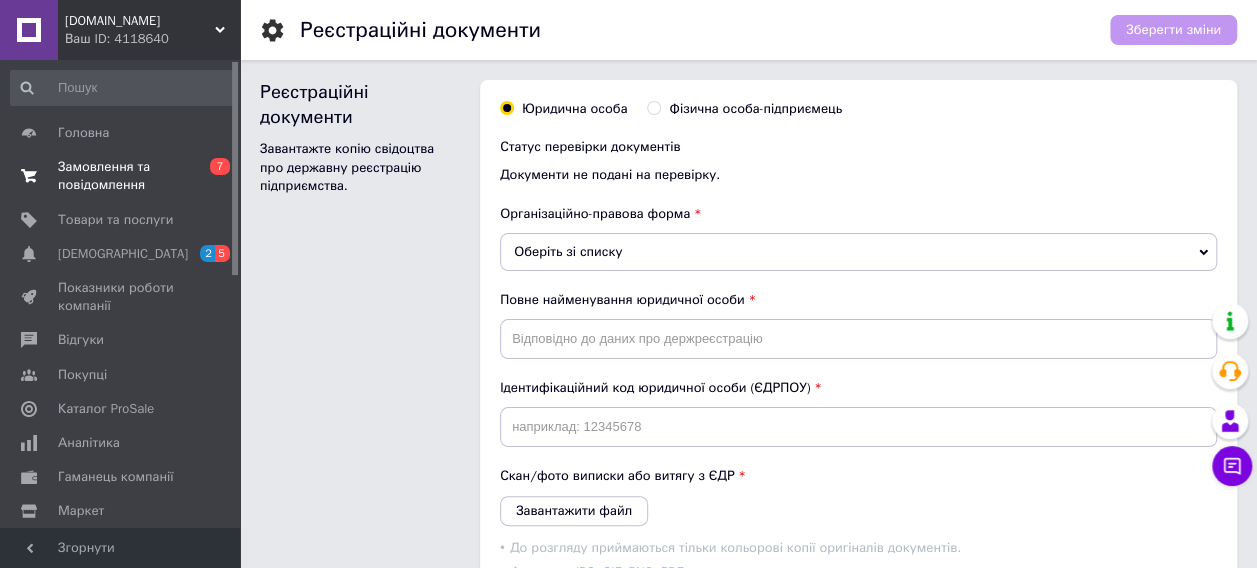 click on "Замовлення та повідомлення" at bounding box center [121, 176] 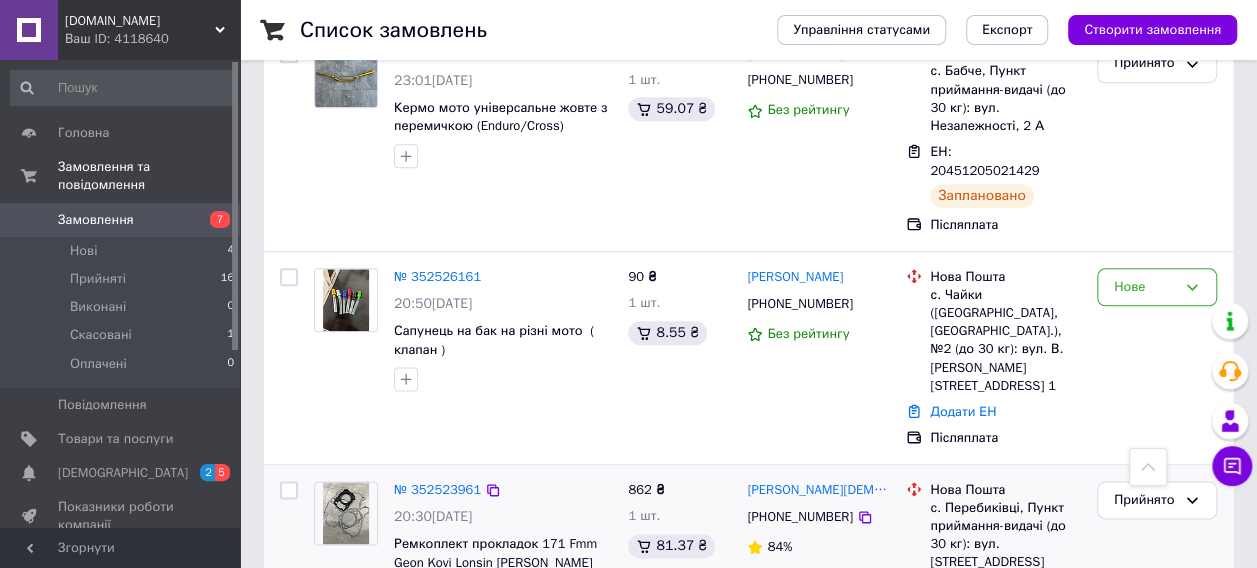 scroll, scrollTop: 1000, scrollLeft: 0, axis: vertical 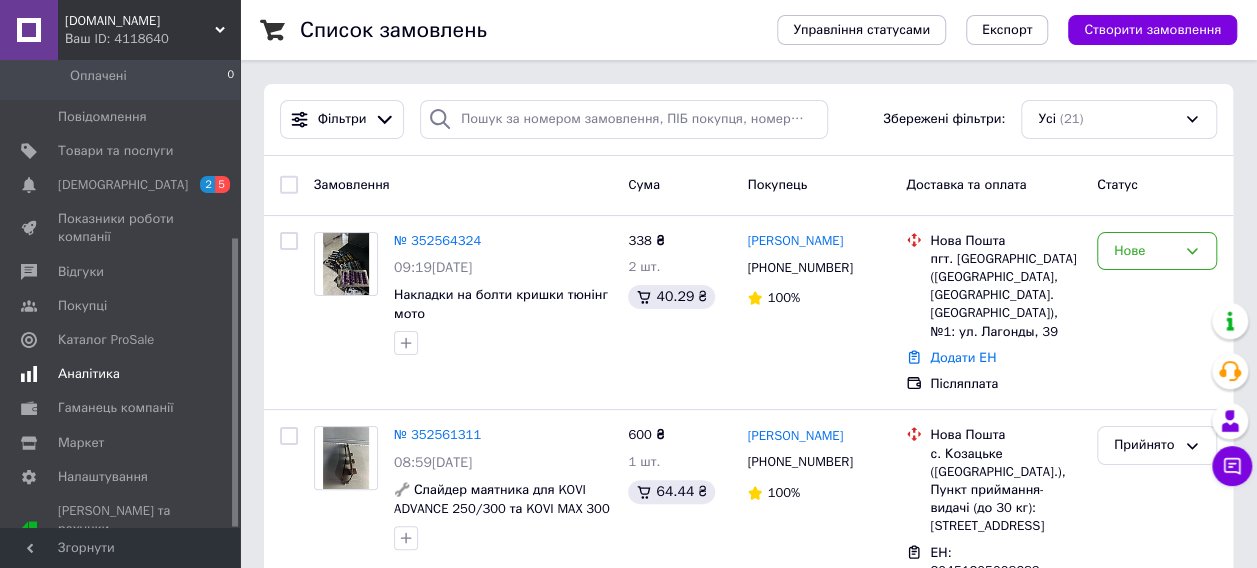 click on "Аналітика" at bounding box center (89, 374) 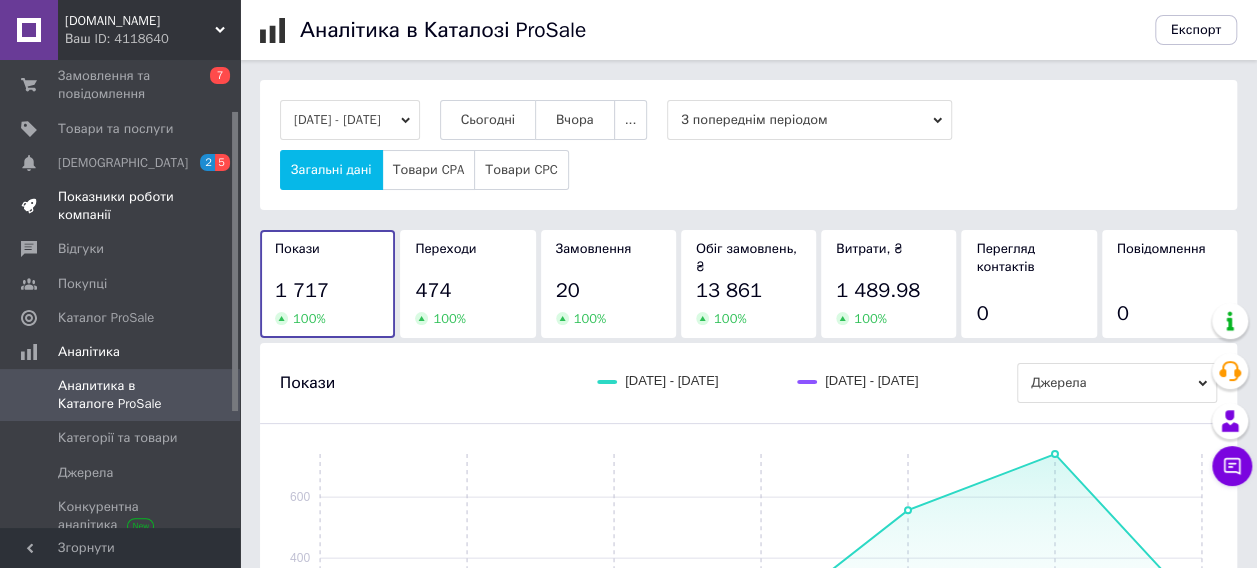 scroll, scrollTop: 60, scrollLeft: 0, axis: vertical 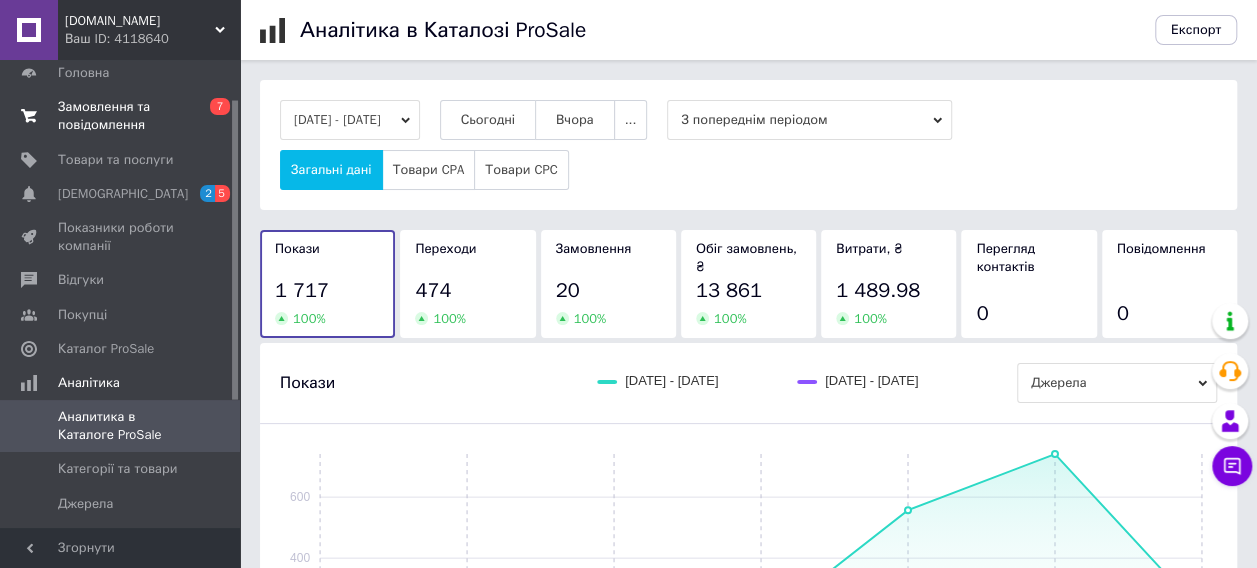 click on "Замовлення та повідомлення" at bounding box center [121, 116] 